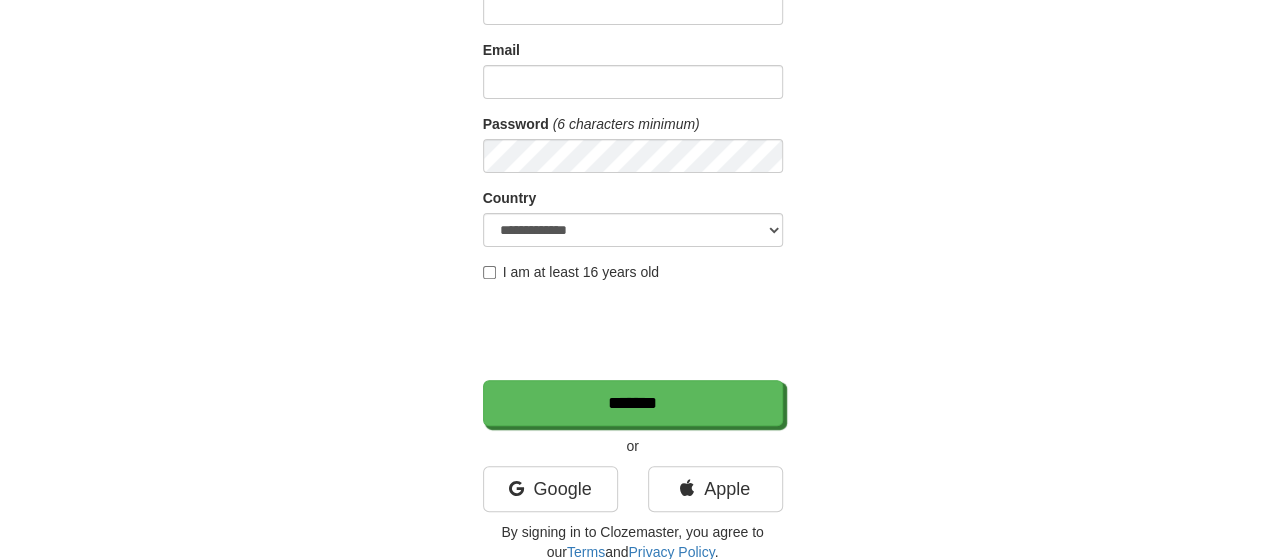 scroll, scrollTop: 400, scrollLeft: 0, axis: vertical 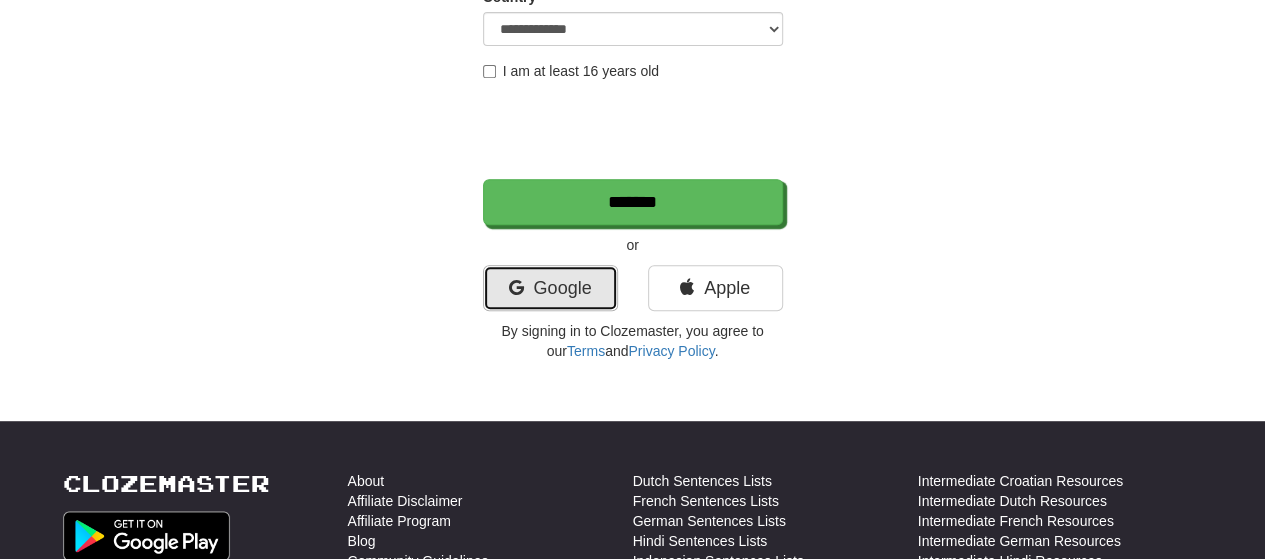 click at bounding box center (515, 288) 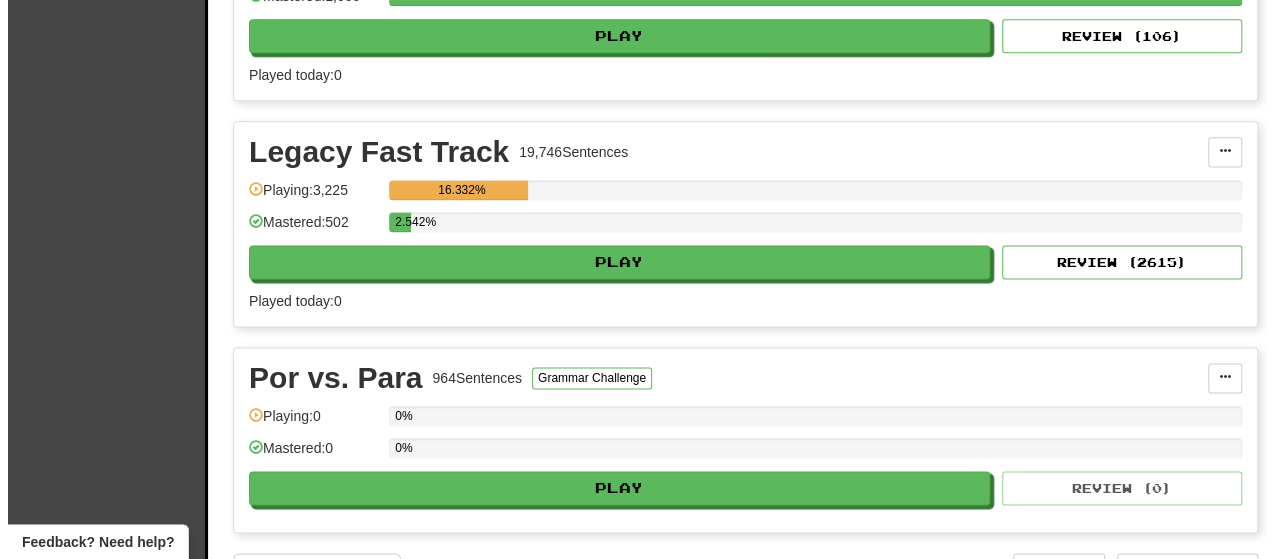 scroll, scrollTop: 1300, scrollLeft: 0, axis: vertical 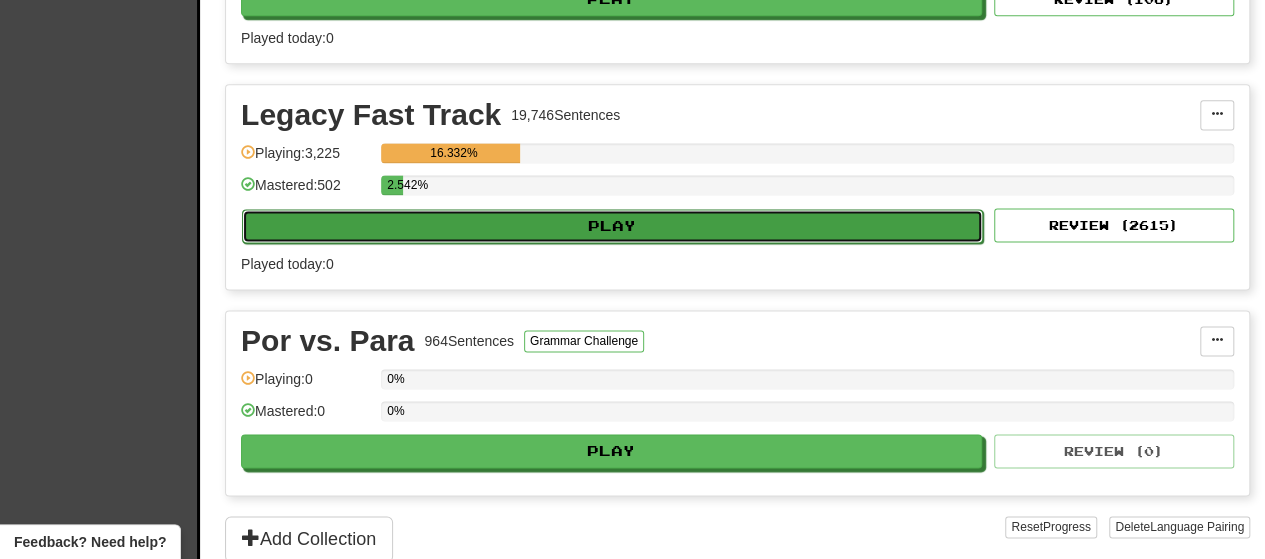 click on "Play" at bounding box center [612, 226] 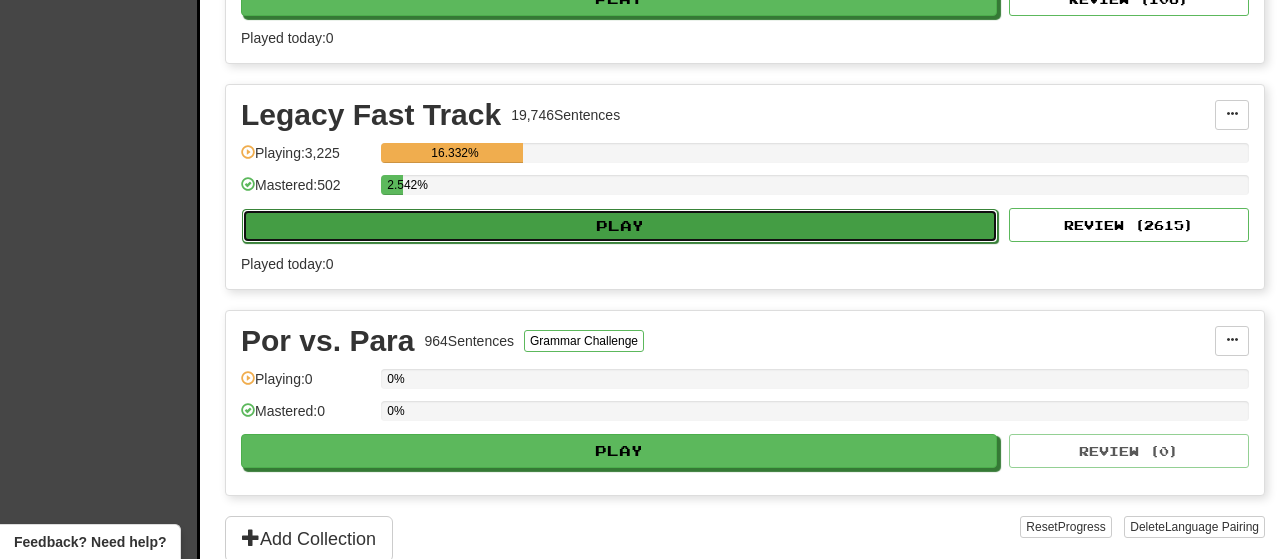 select on "**" 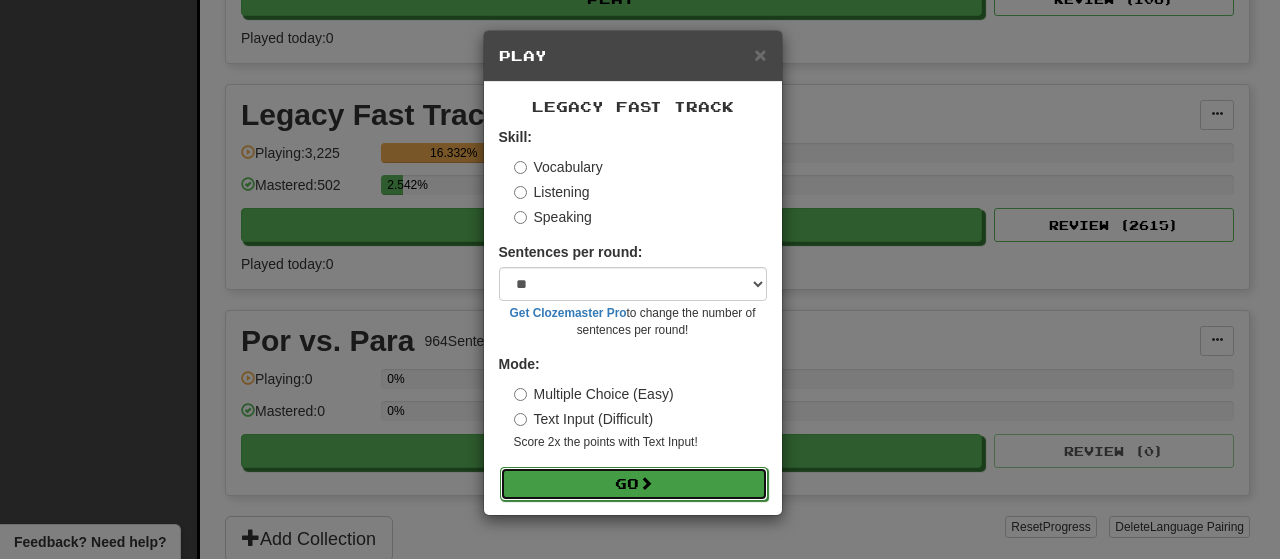 click on "Go" at bounding box center [634, 484] 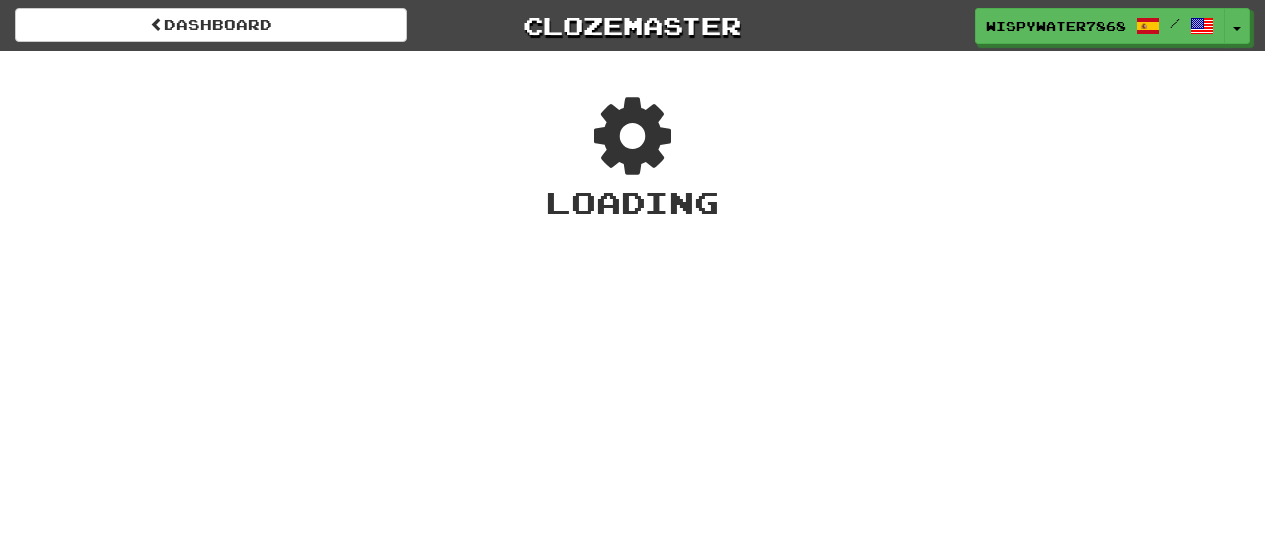 scroll, scrollTop: 0, scrollLeft: 0, axis: both 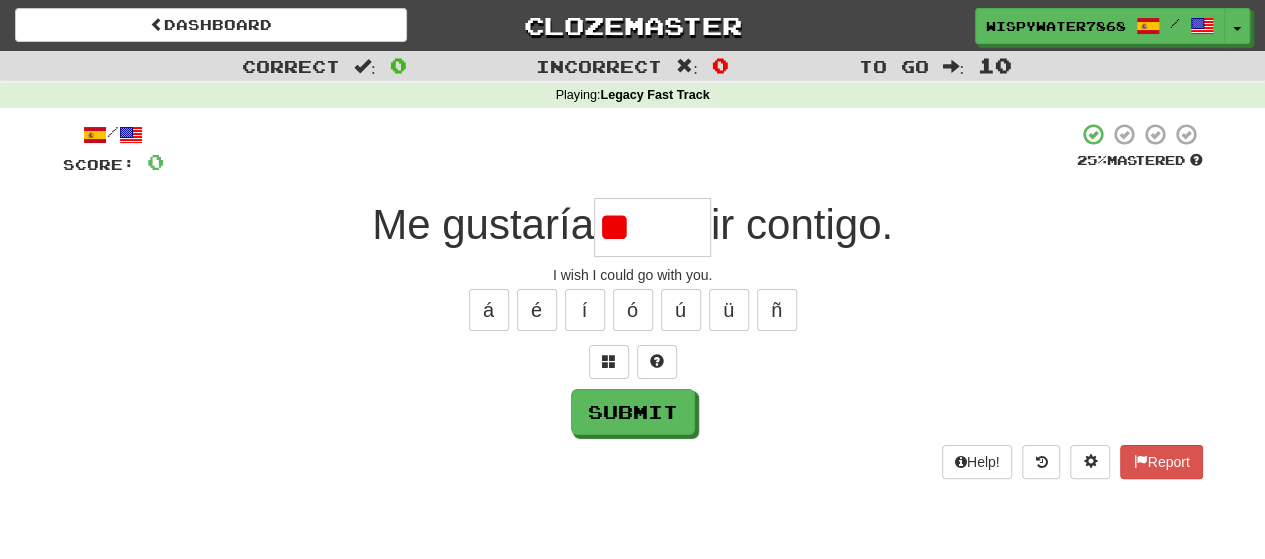 type on "*" 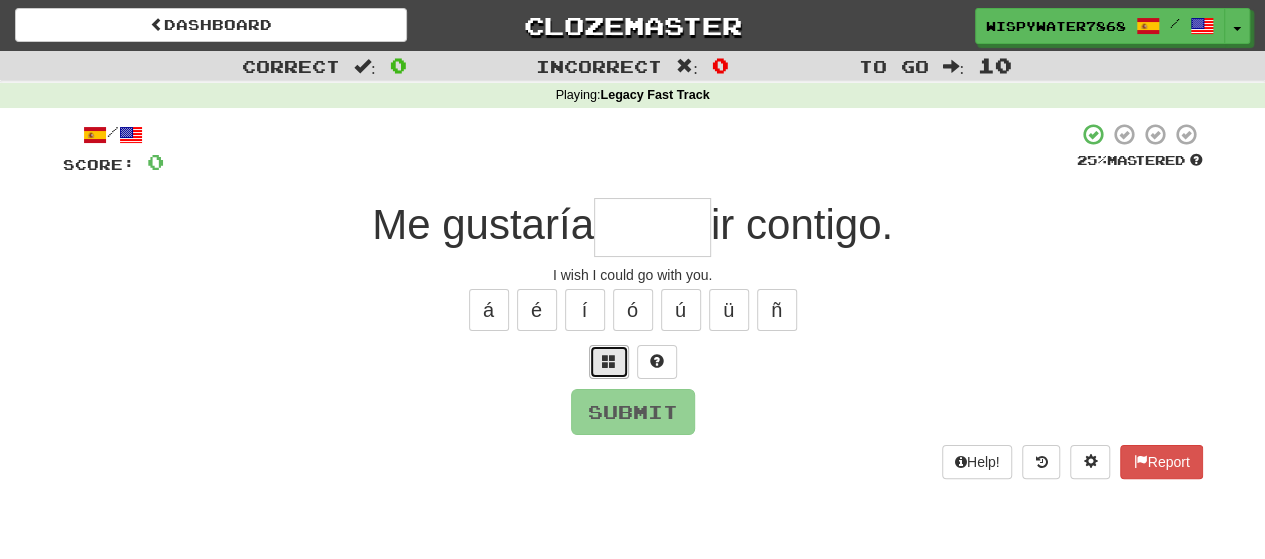 click at bounding box center (609, 362) 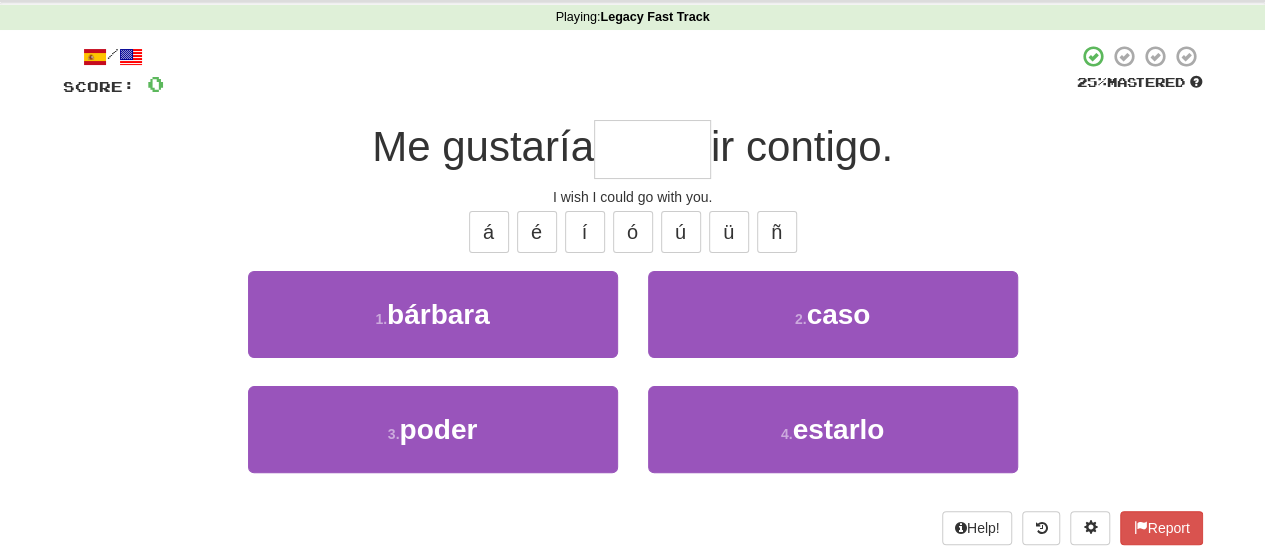 scroll, scrollTop: 94, scrollLeft: 0, axis: vertical 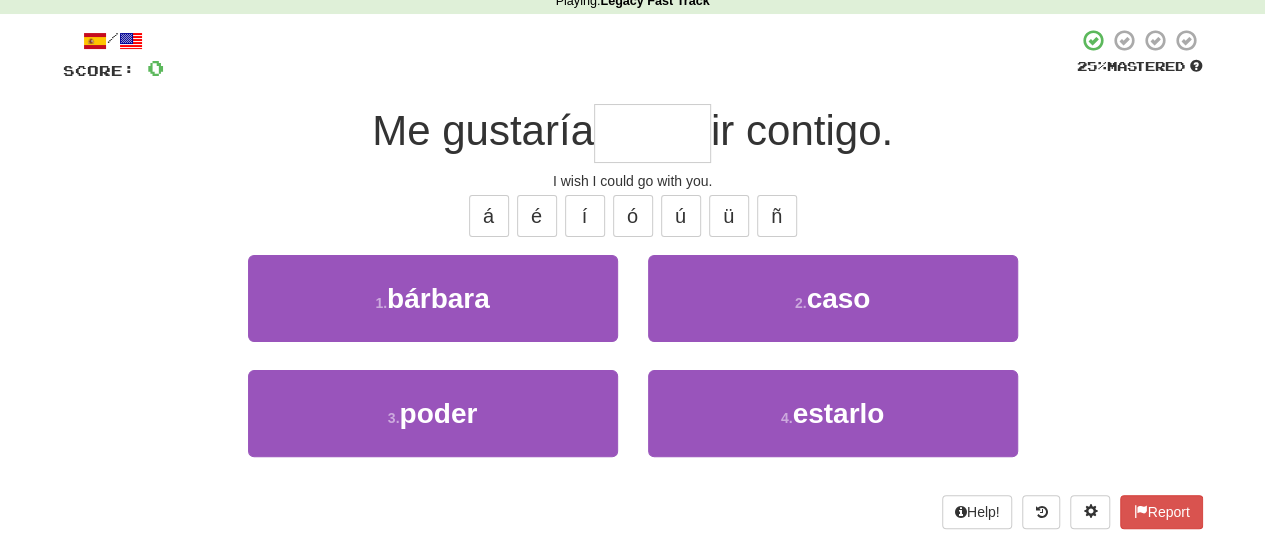 click on "Correct   :   0 Incorrect   :   0 To go   :   10 Playing :  Legacy Fast Track  /  Score:   0 25 %  Mastered Me gustaría   ir contigo. I wish I could go with you. á é í ó ú ü ñ 1 .  bárbara 2 .  caso 3 .  poder 4 .  estarlo  Help!  Report" at bounding box center [632, 257] 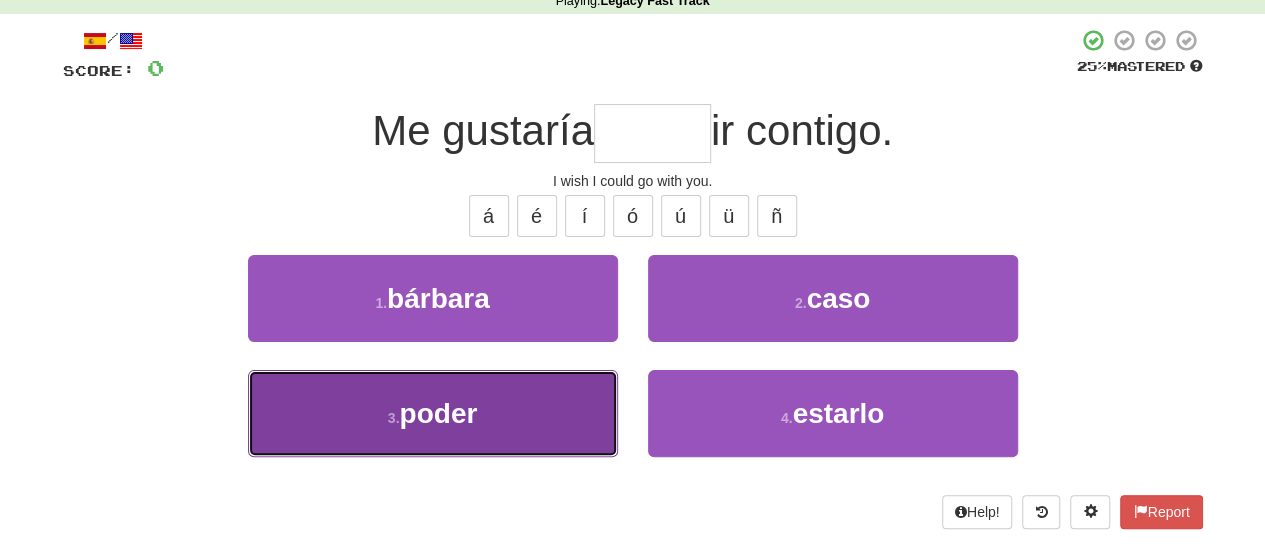 click on "poder" at bounding box center (438, 413) 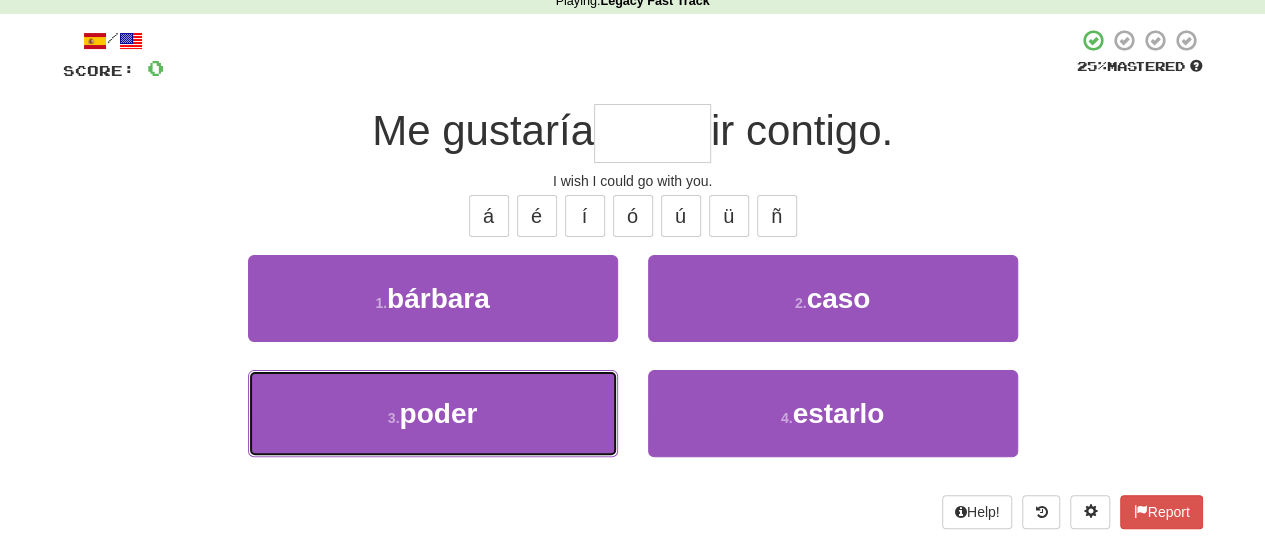 type on "*****" 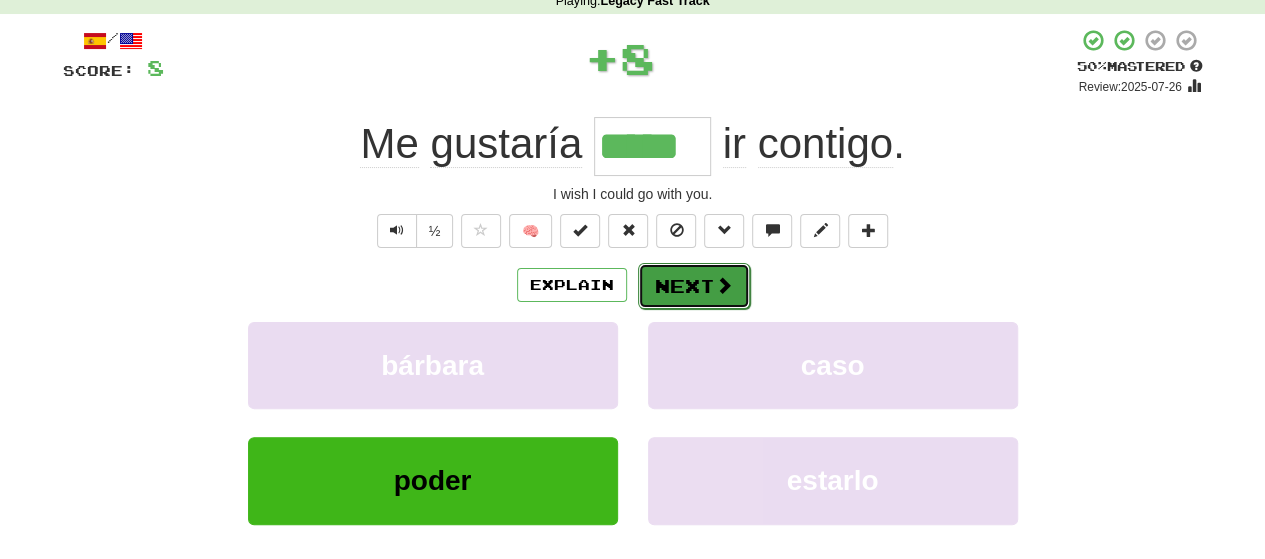 click on "Next" at bounding box center (694, 286) 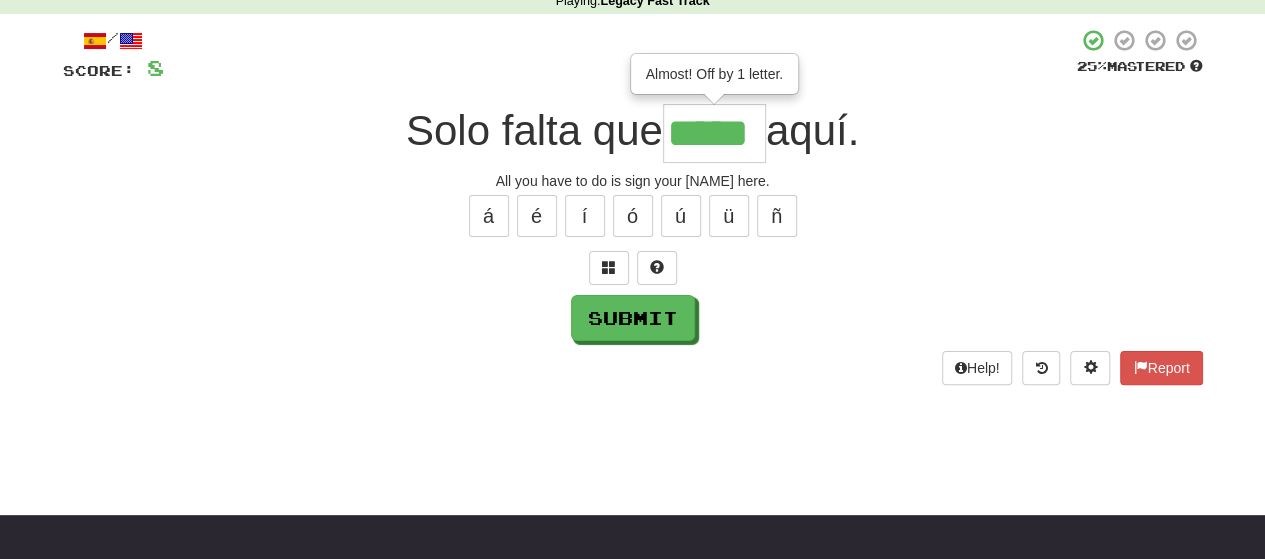 type on "*****" 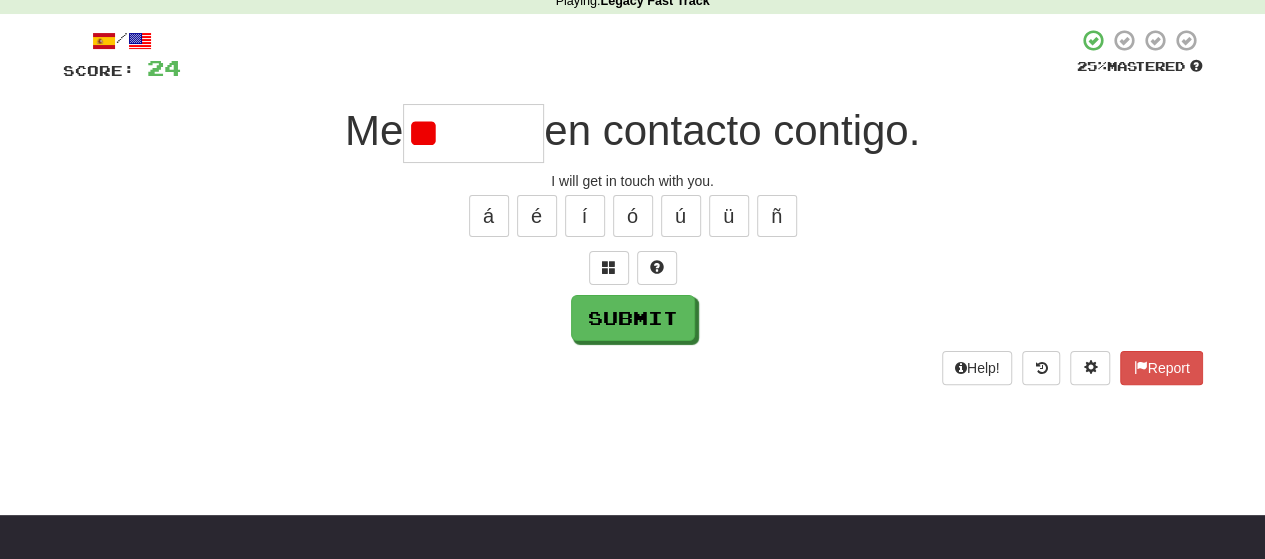 type on "*" 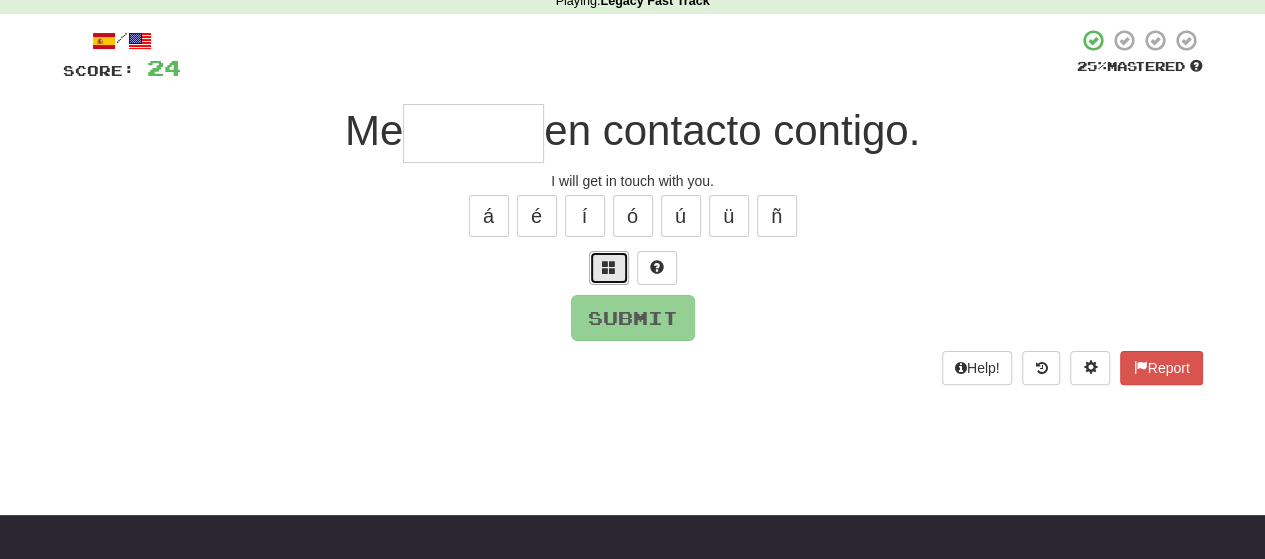 click at bounding box center [609, 268] 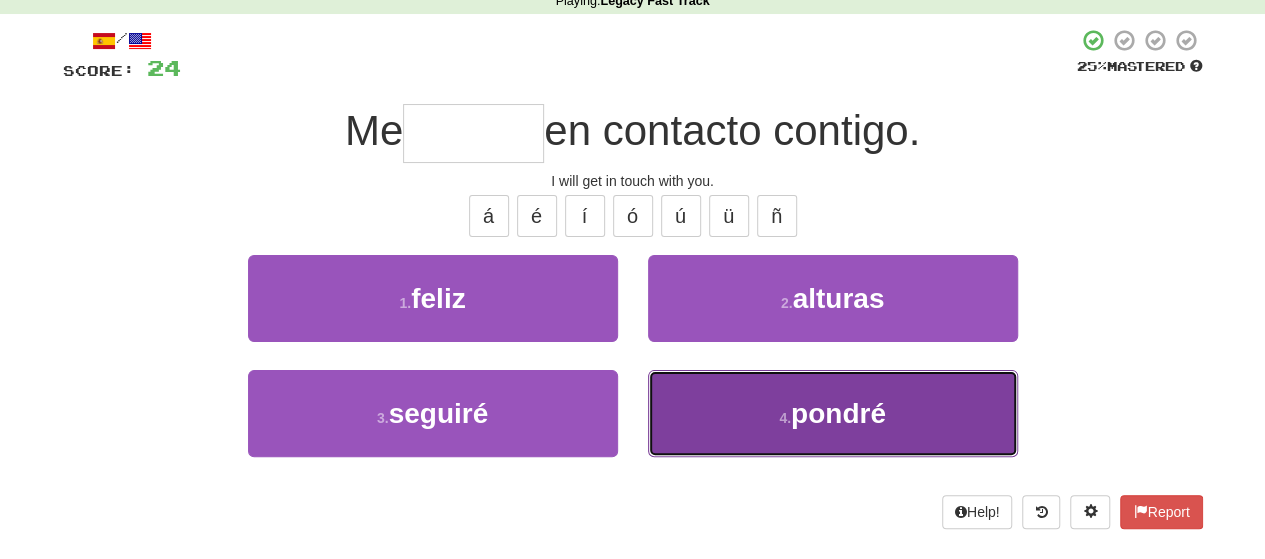 click on "4 .  pondré" at bounding box center [833, 413] 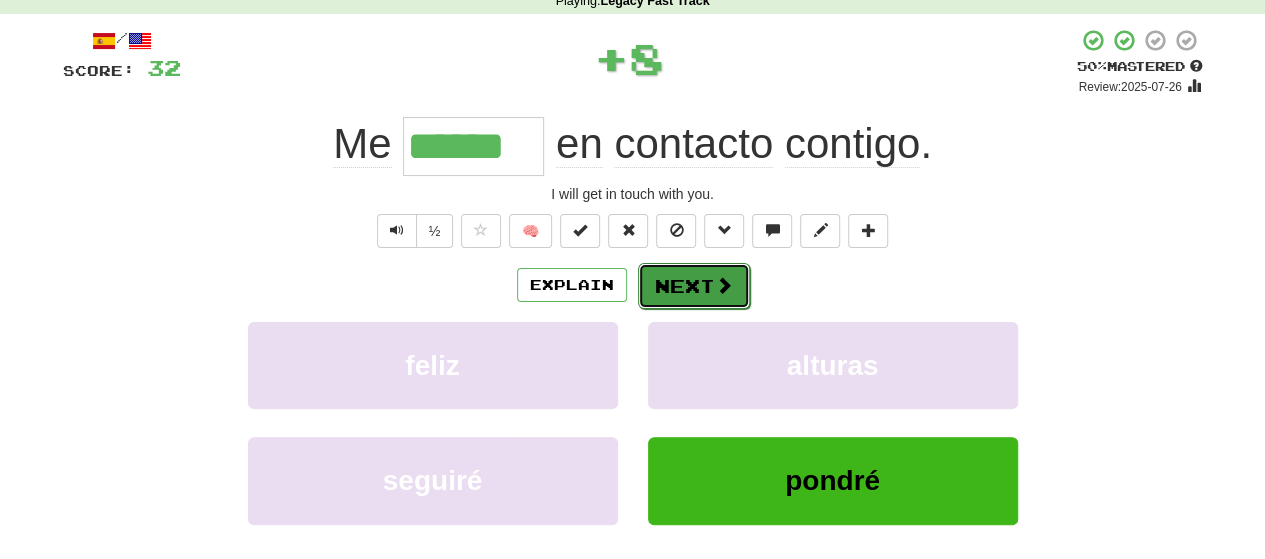 click on "Next" at bounding box center (694, 286) 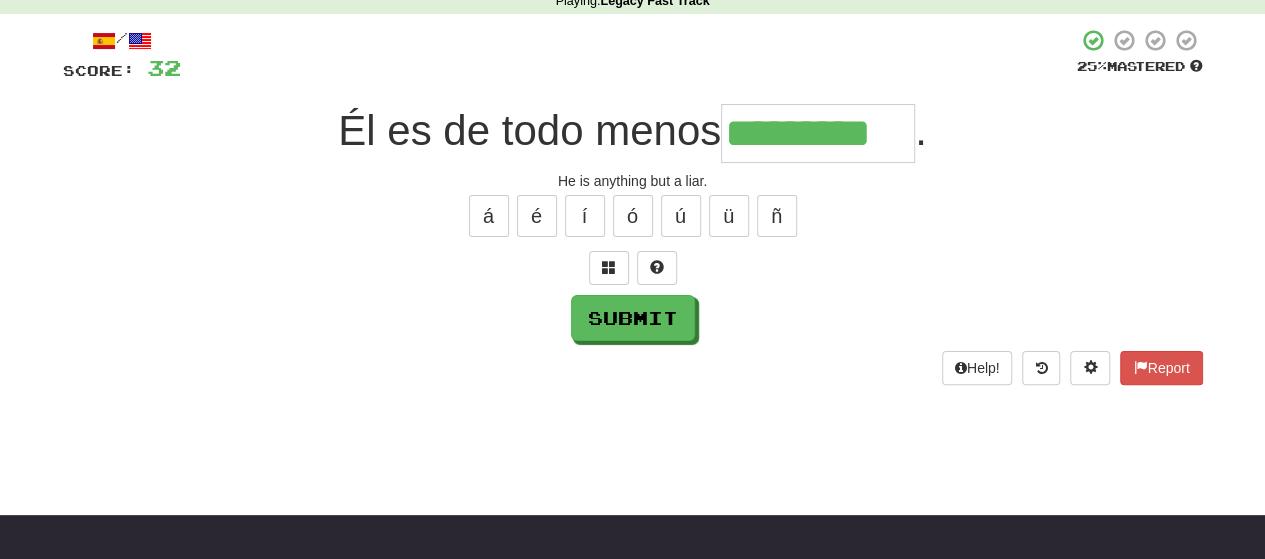 type on "*********" 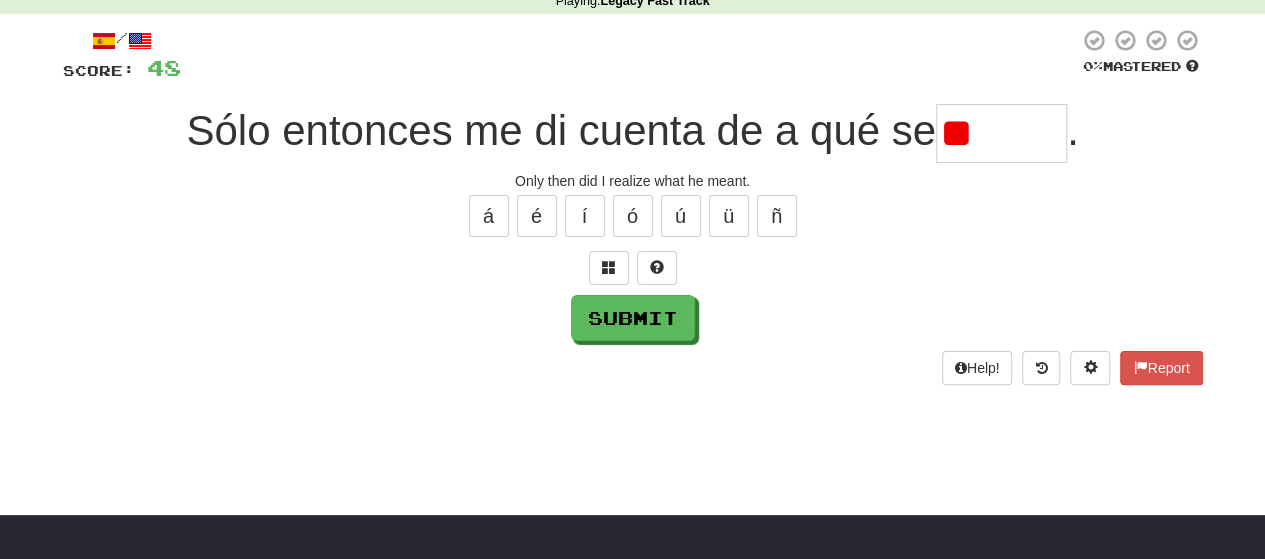 type on "*" 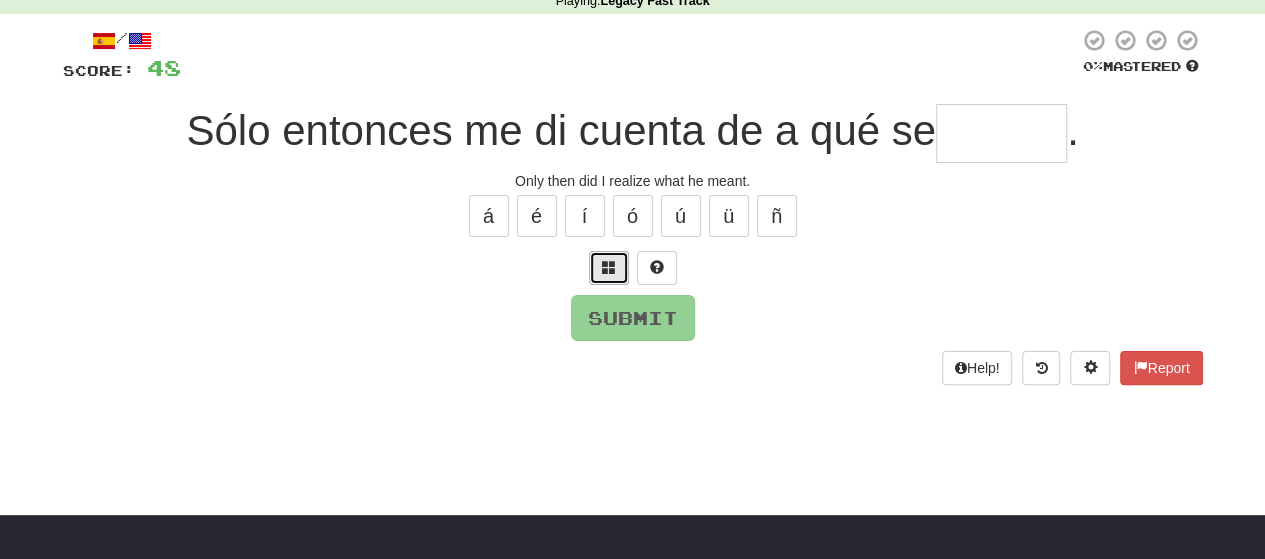 click at bounding box center (609, 267) 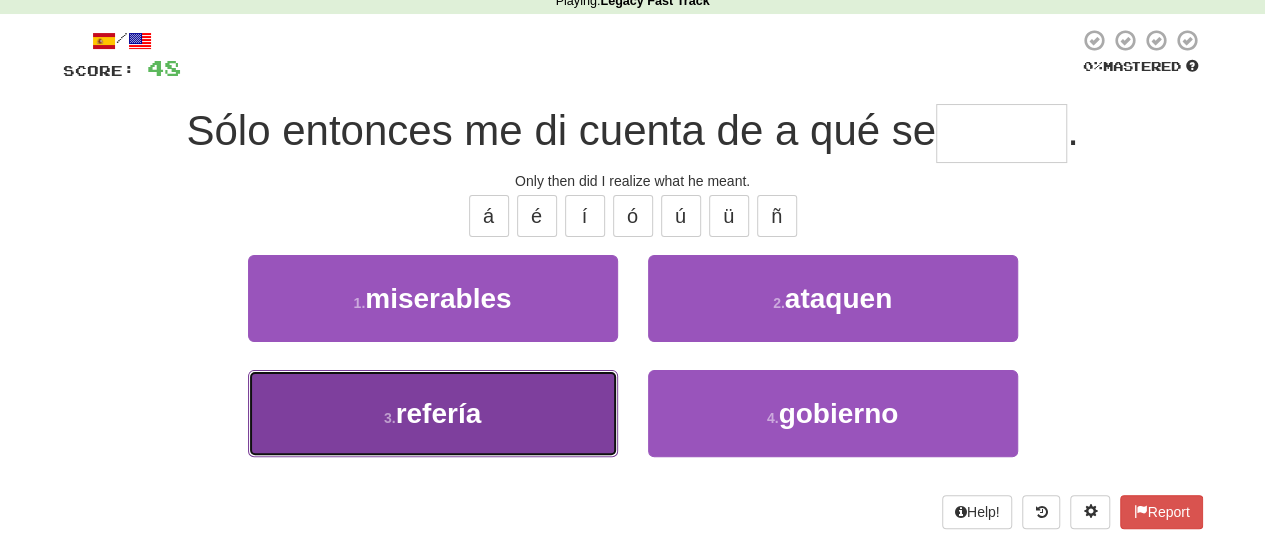 click on "3 .  refería" at bounding box center [433, 413] 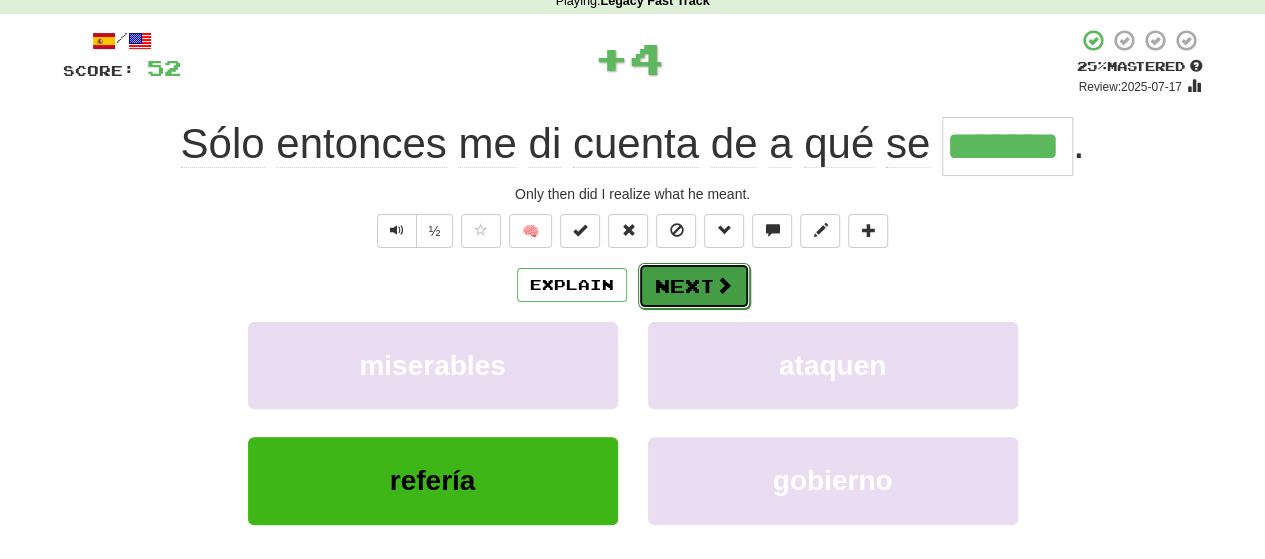 click on "Next" at bounding box center [694, 286] 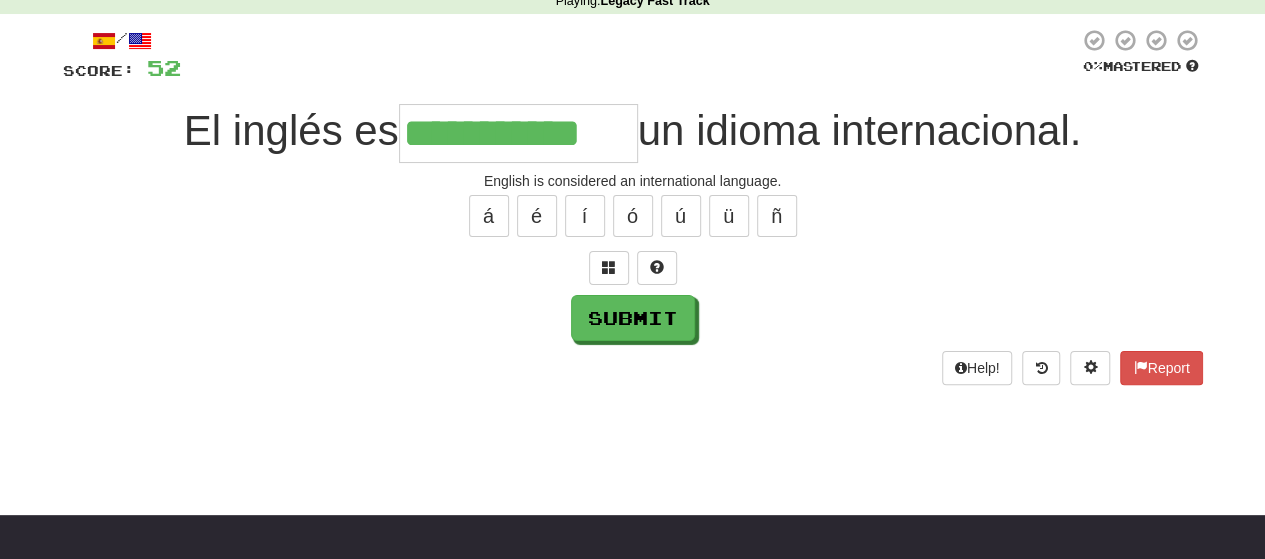 type on "**********" 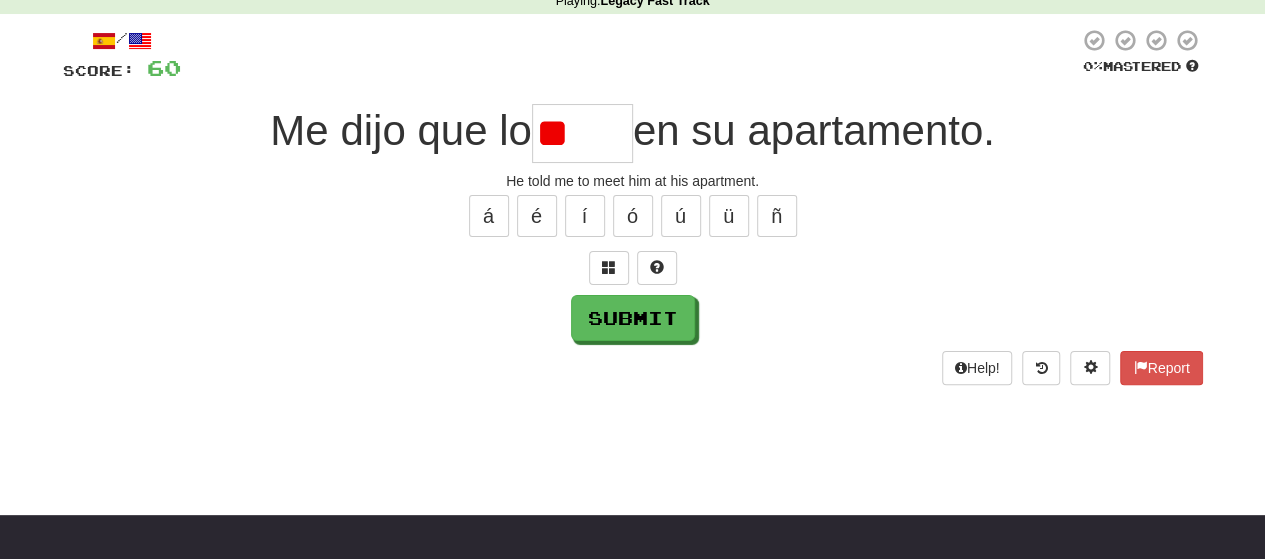 type on "*" 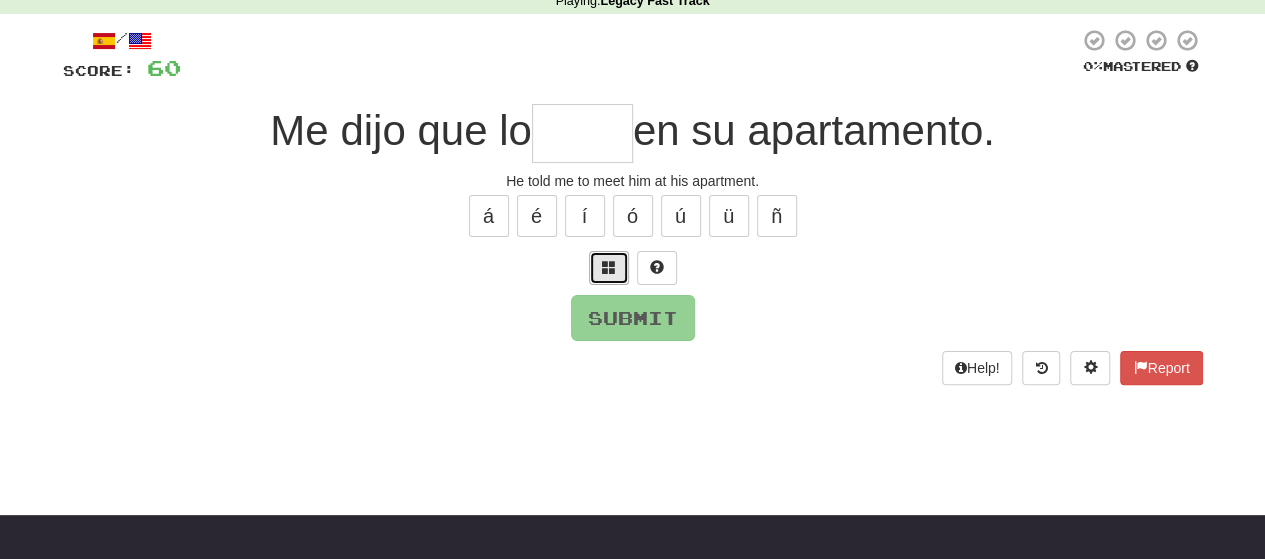 click at bounding box center (609, 267) 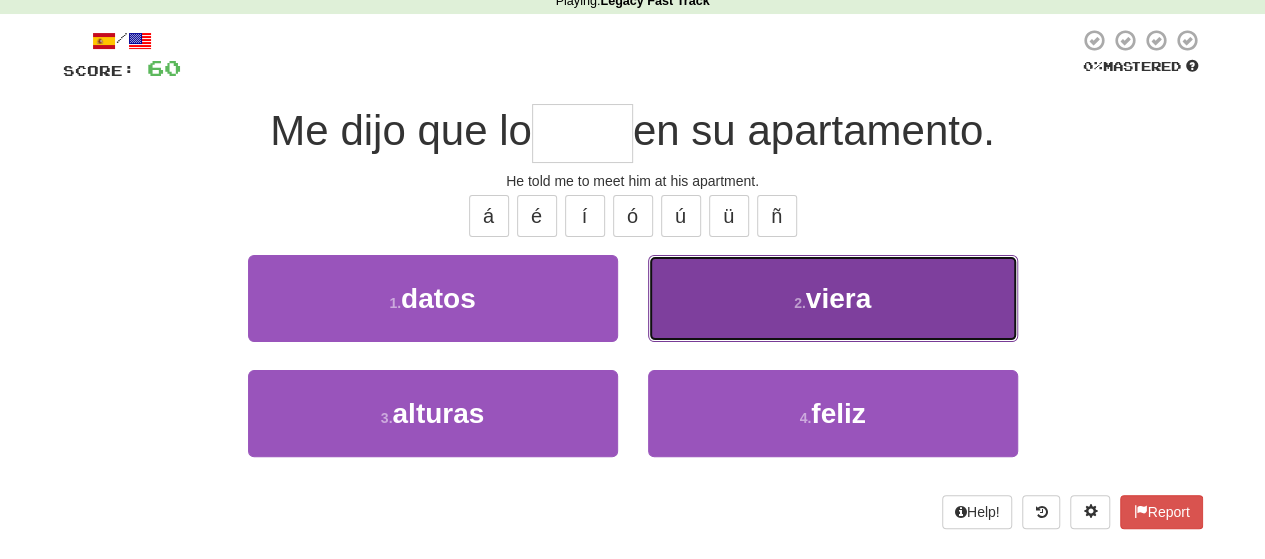 click on "viera" at bounding box center (838, 298) 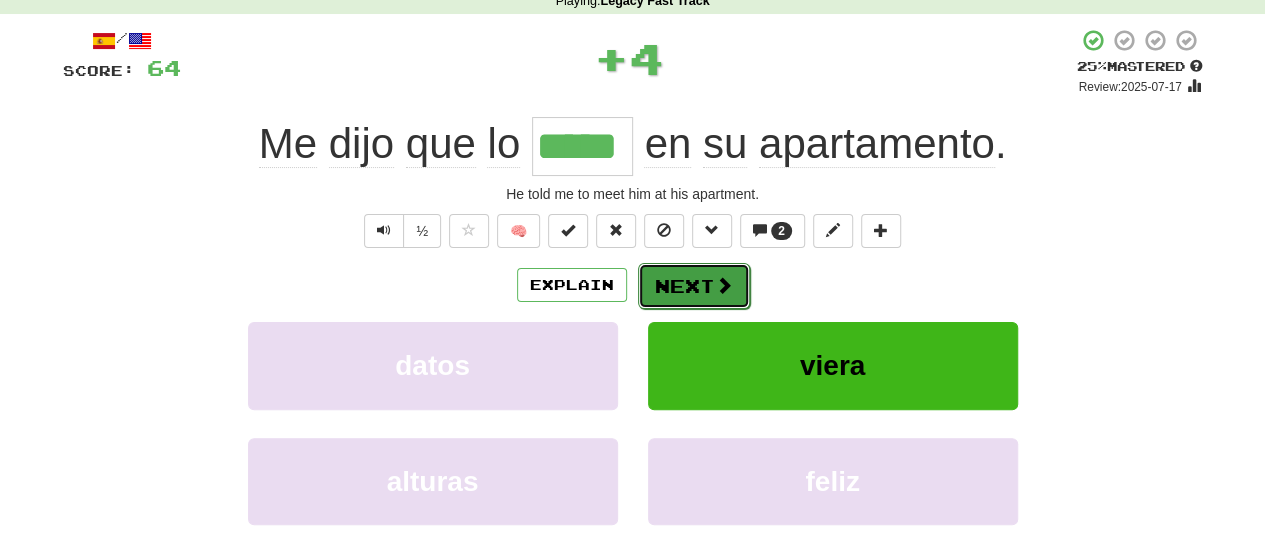 click on "Next" at bounding box center (694, 286) 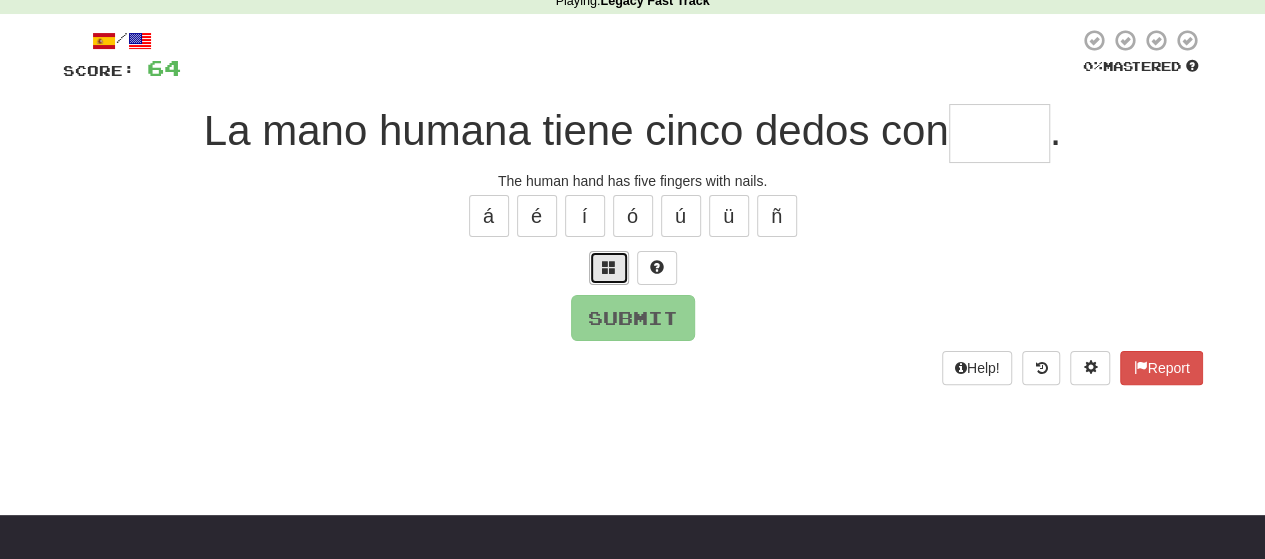 click at bounding box center (609, 267) 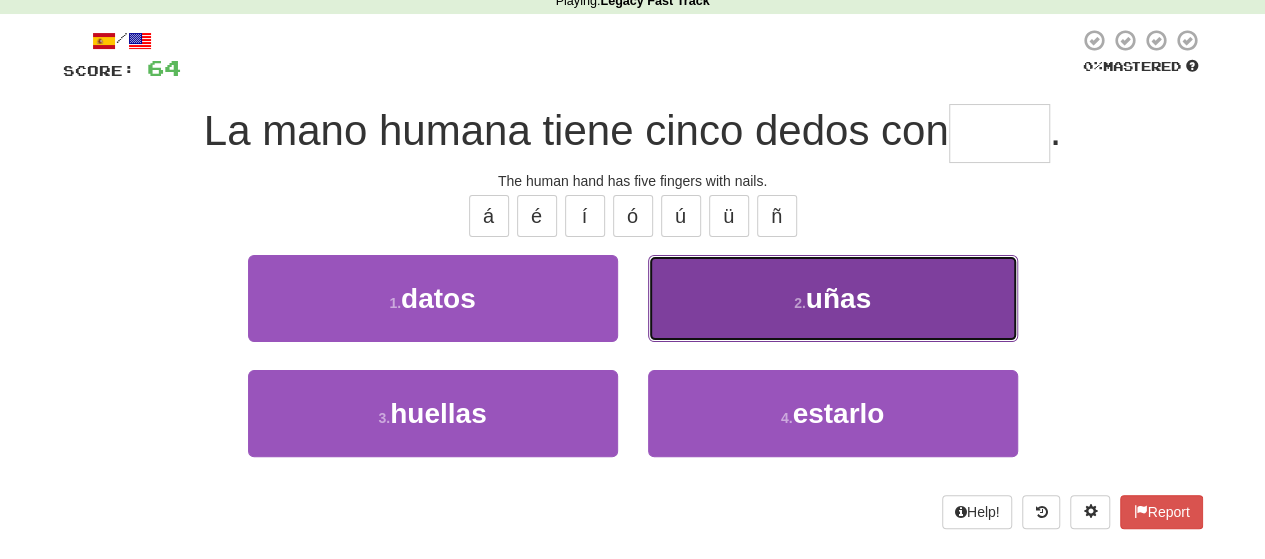 click on "uñas" at bounding box center [838, 298] 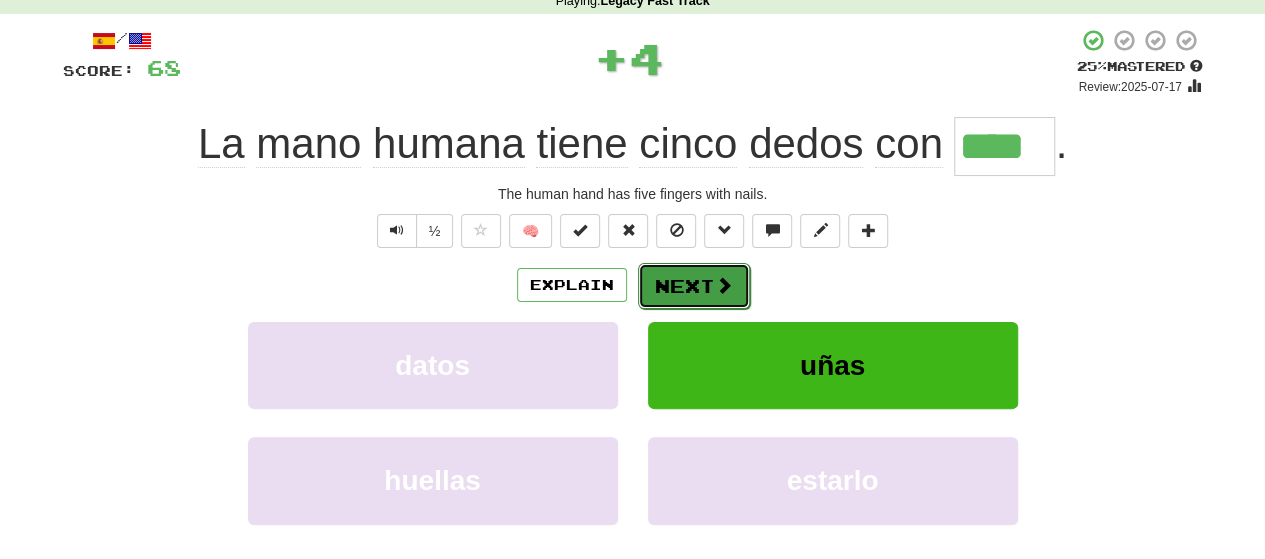 click on "Next" at bounding box center [694, 286] 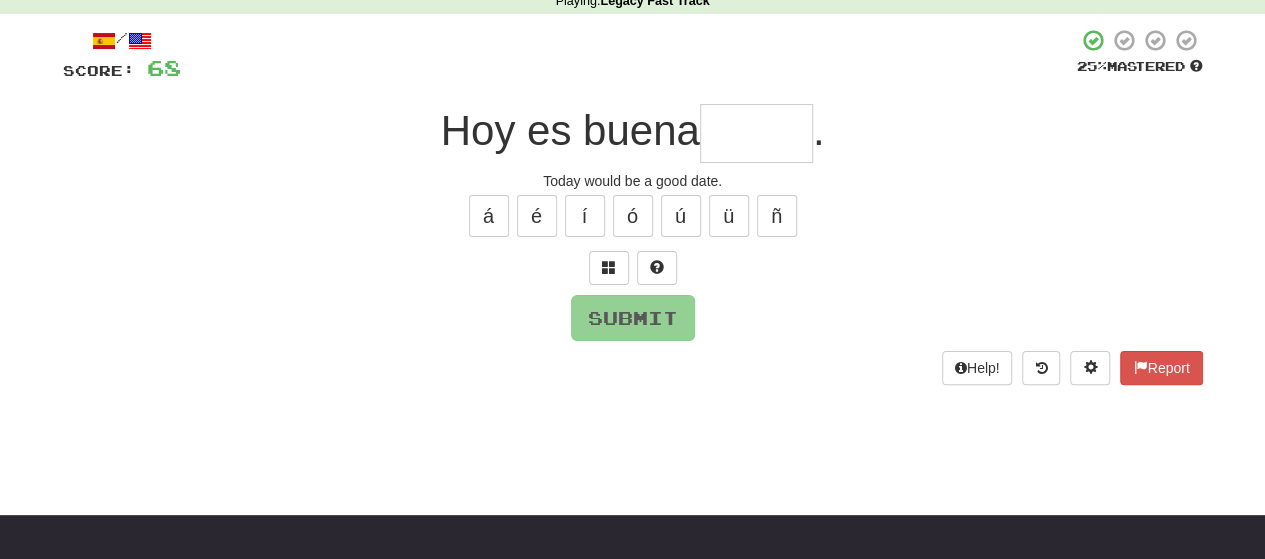 click at bounding box center [756, 133] 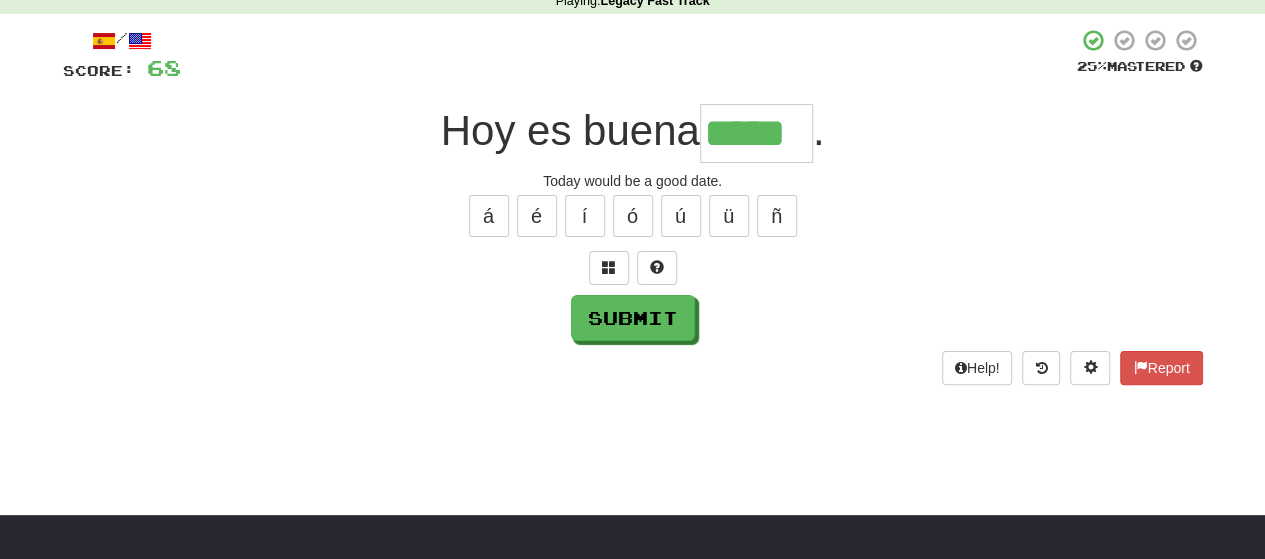 type on "*****" 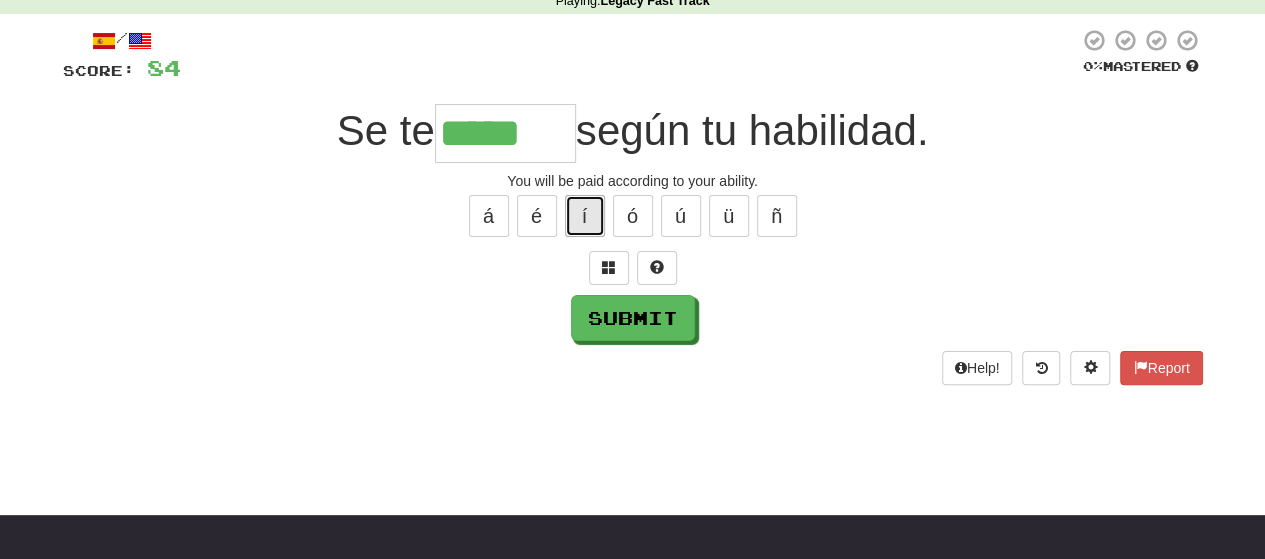 click on "í" at bounding box center (585, 216) 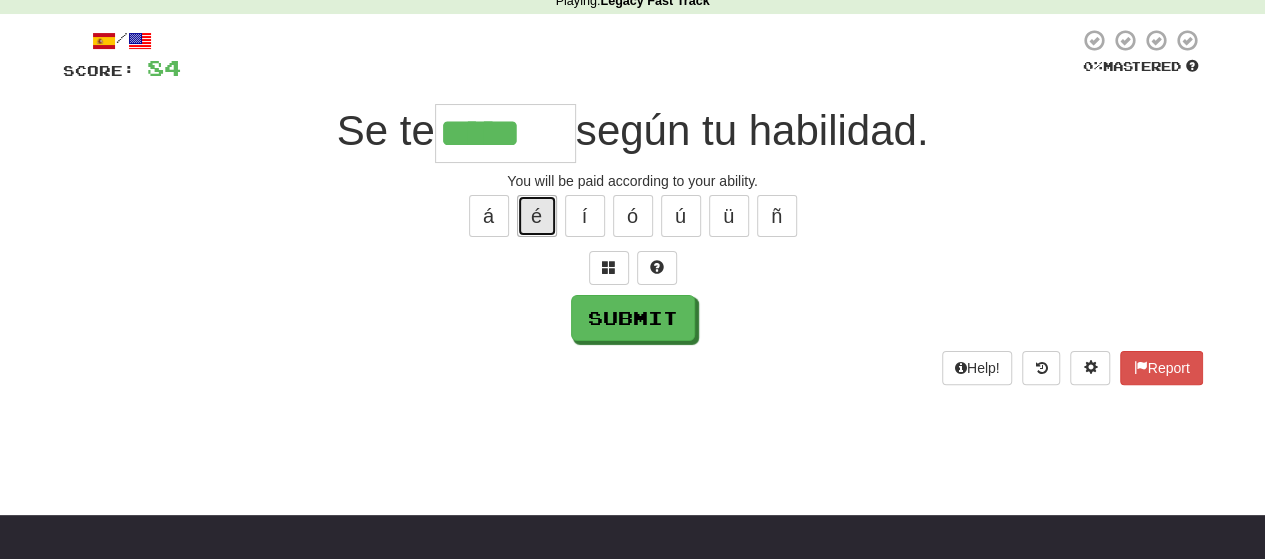 click on "é" at bounding box center (537, 216) 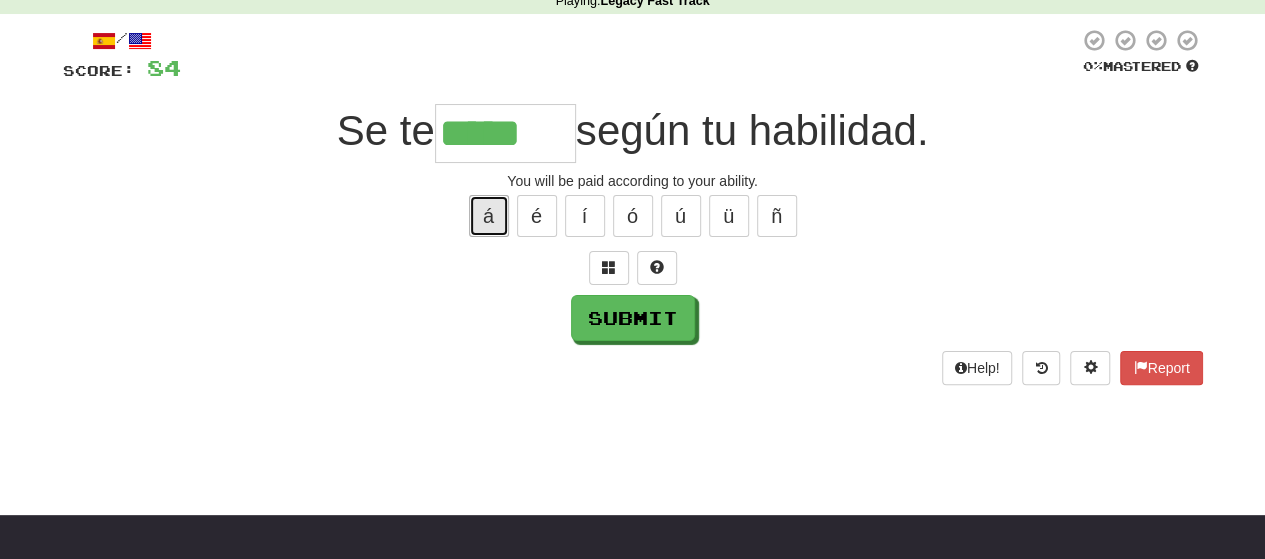 click on "á" at bounding box center [489, 216] 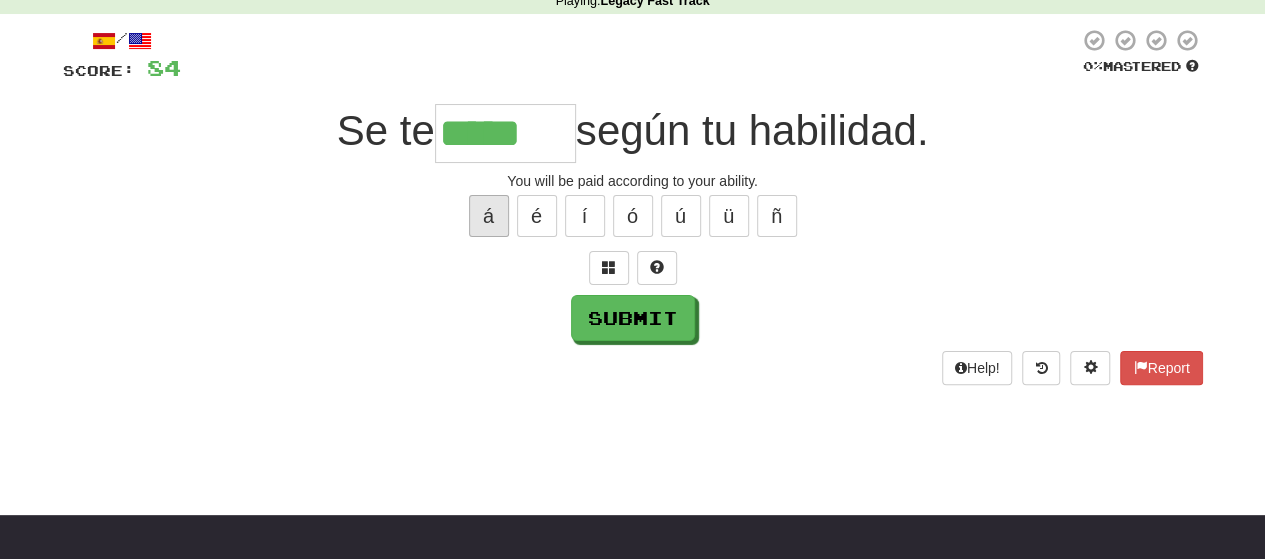 type on "******" 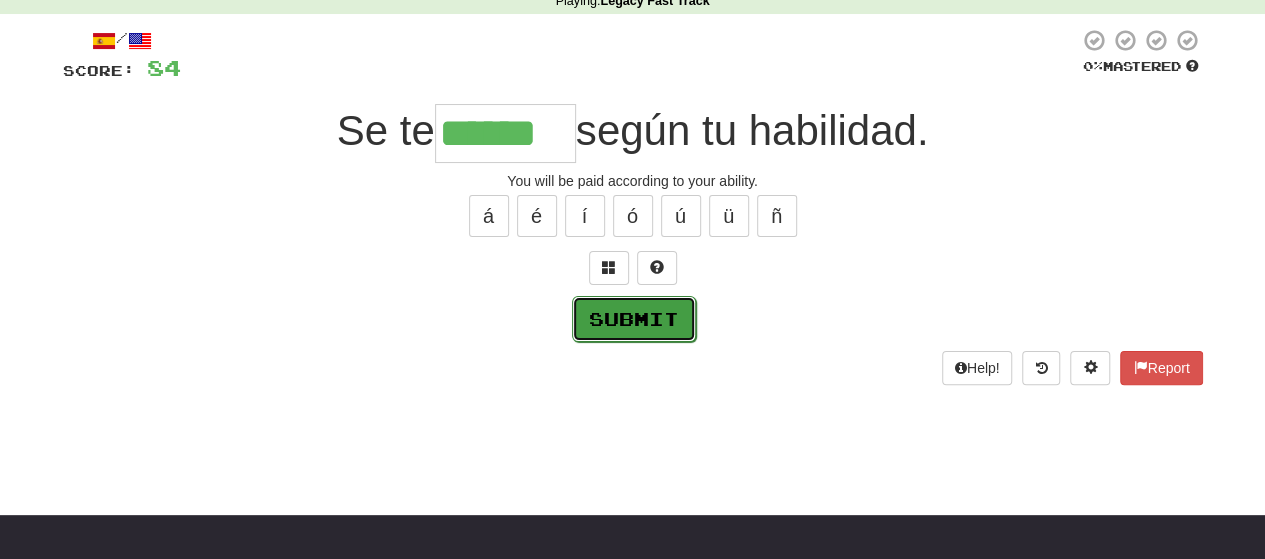 click on "Submit" at bounding box center (634, 319) 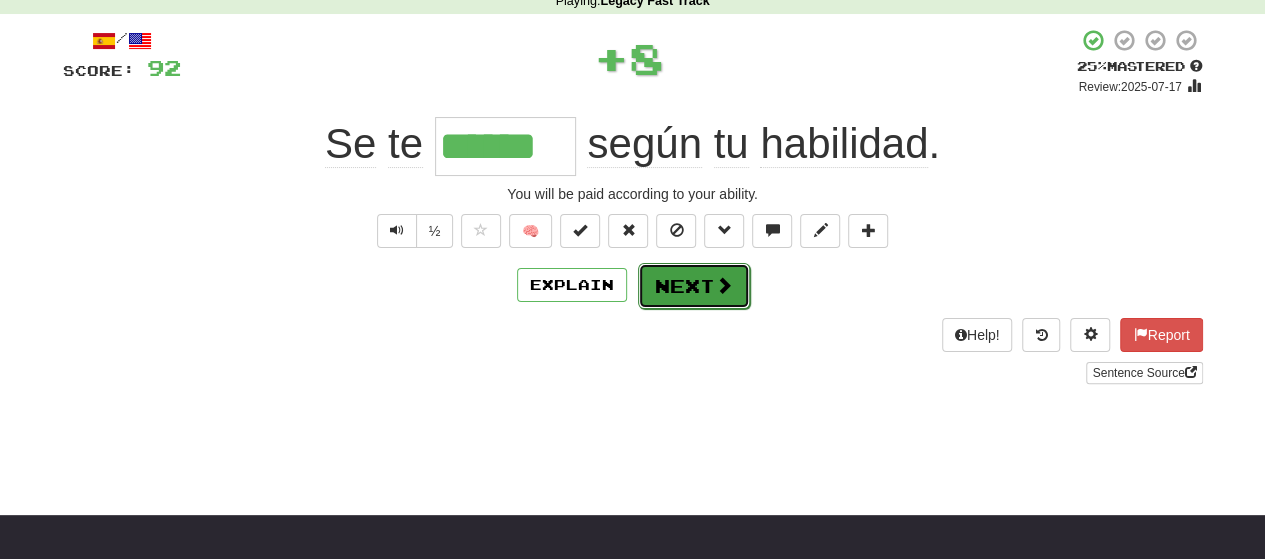 click on "Next" at bounding box center (694, 286) 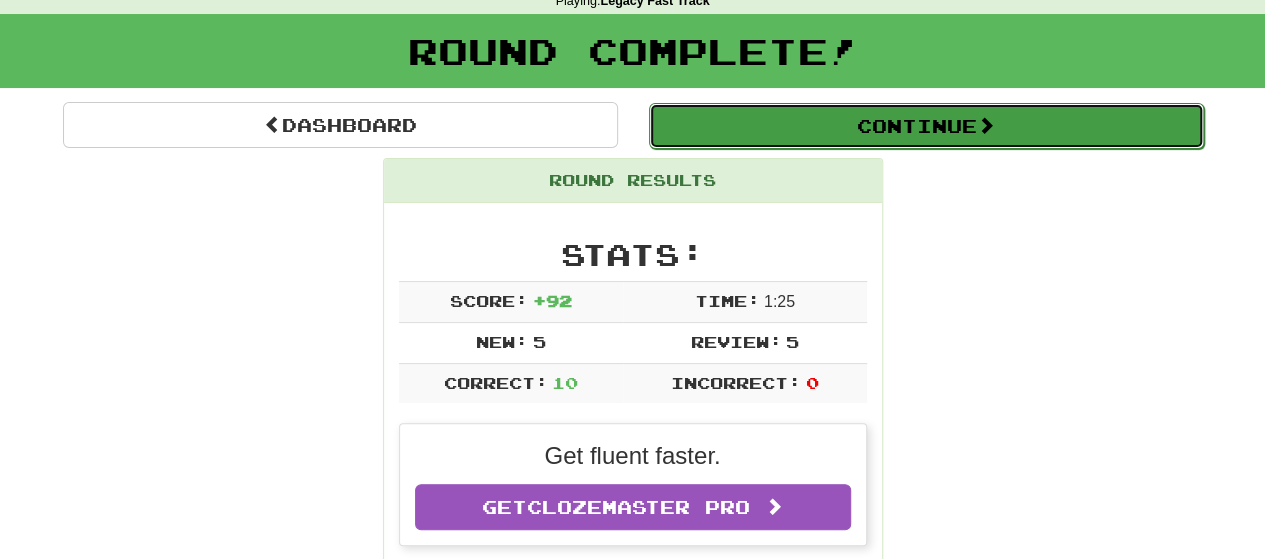 click on "Continue" at bounding box center (926, 126) 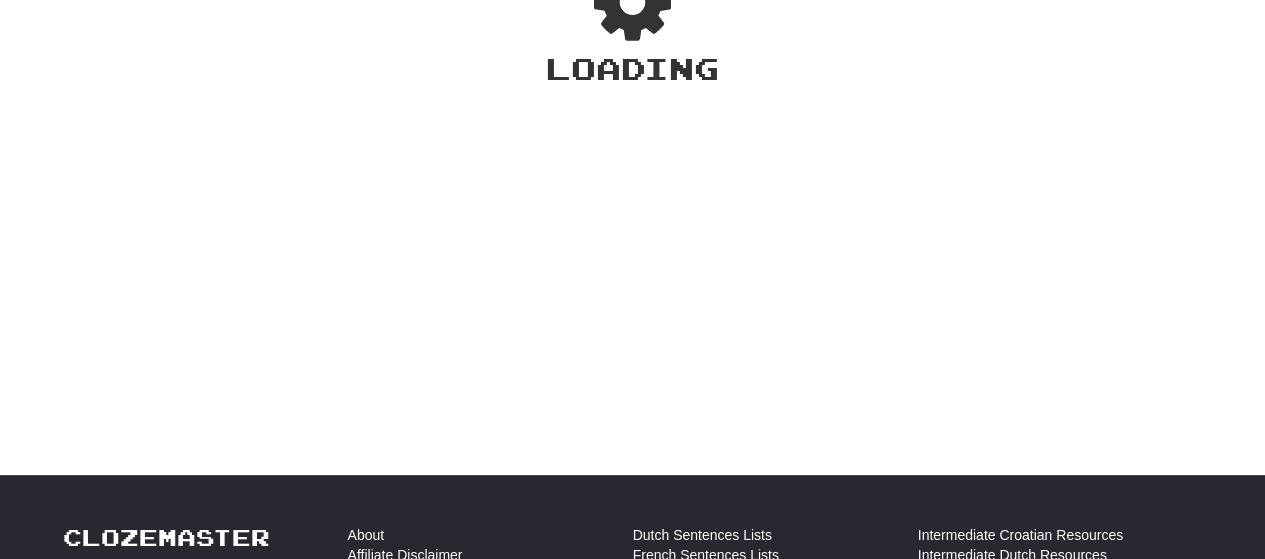 scroll, scrollTop: 94, scrollLeft: 0, axis: vertical 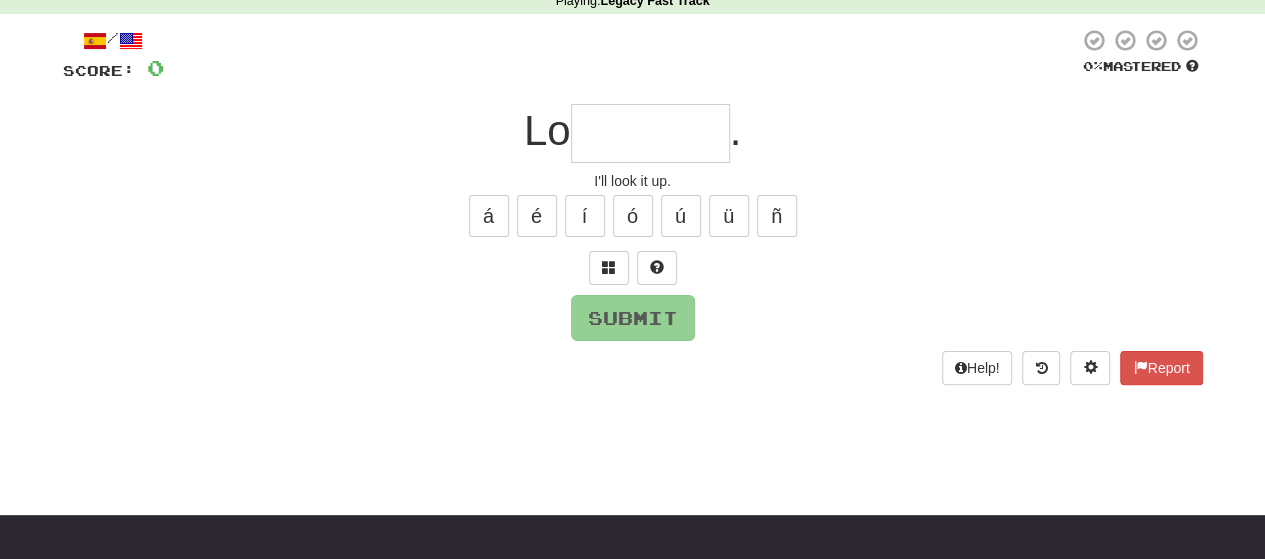 click at bounding box center [650, 133] 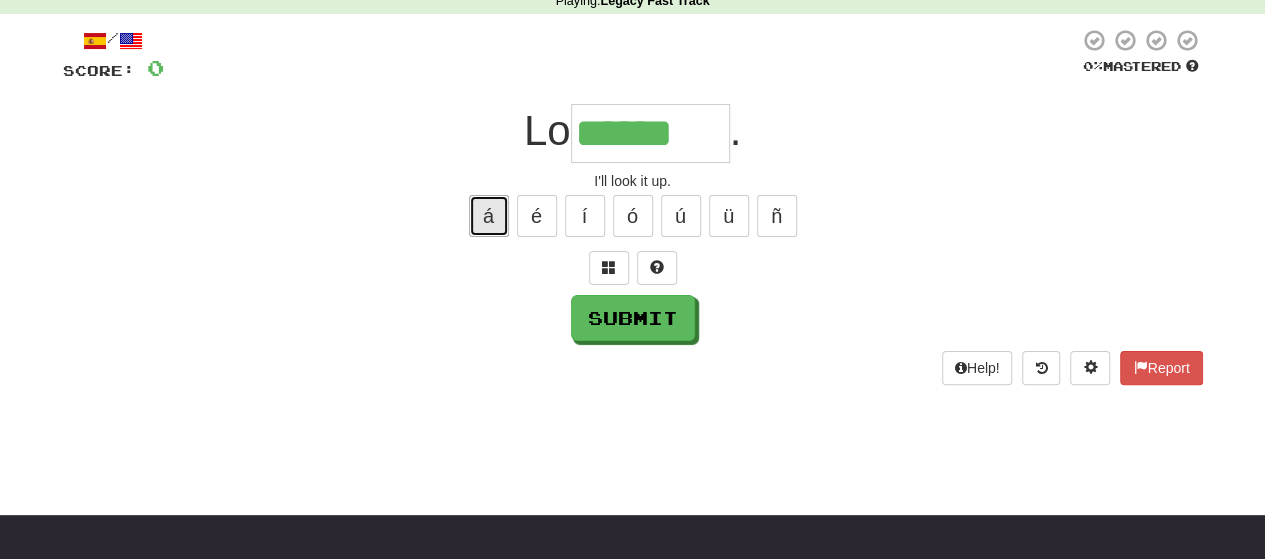 click on "á" at bounding box center (489, 216) 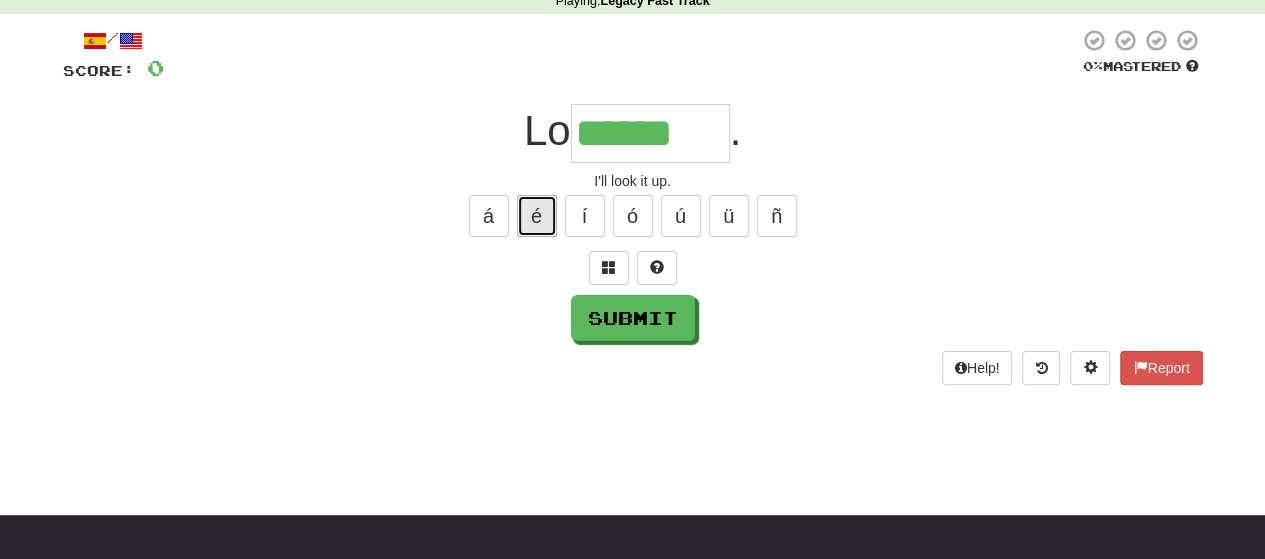 click on "é" at bounding box center (537, 216) 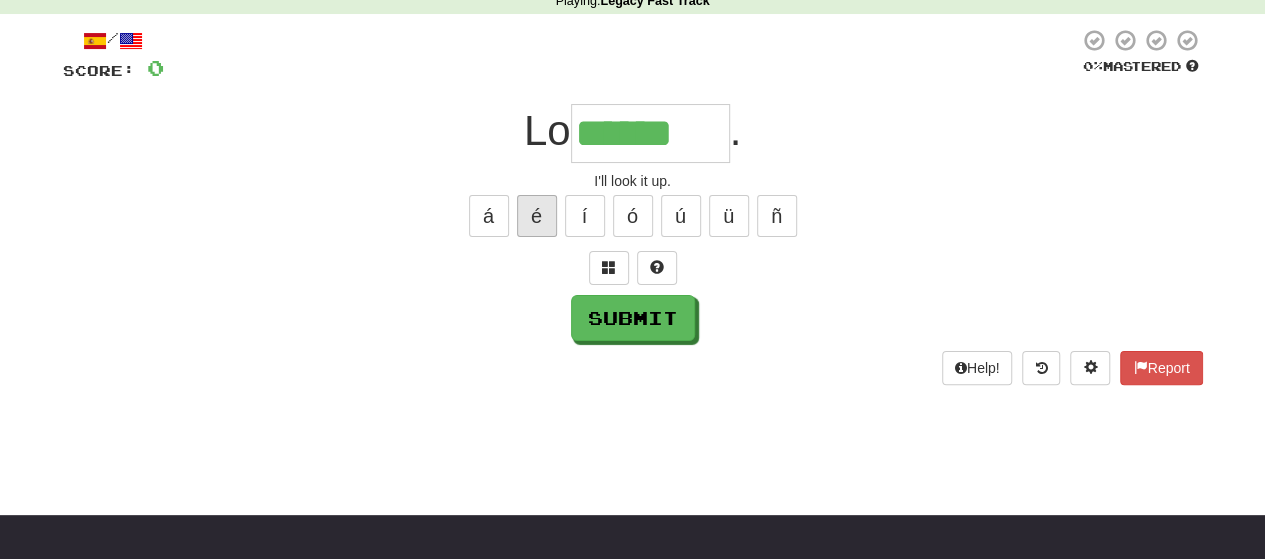 type on "*******" 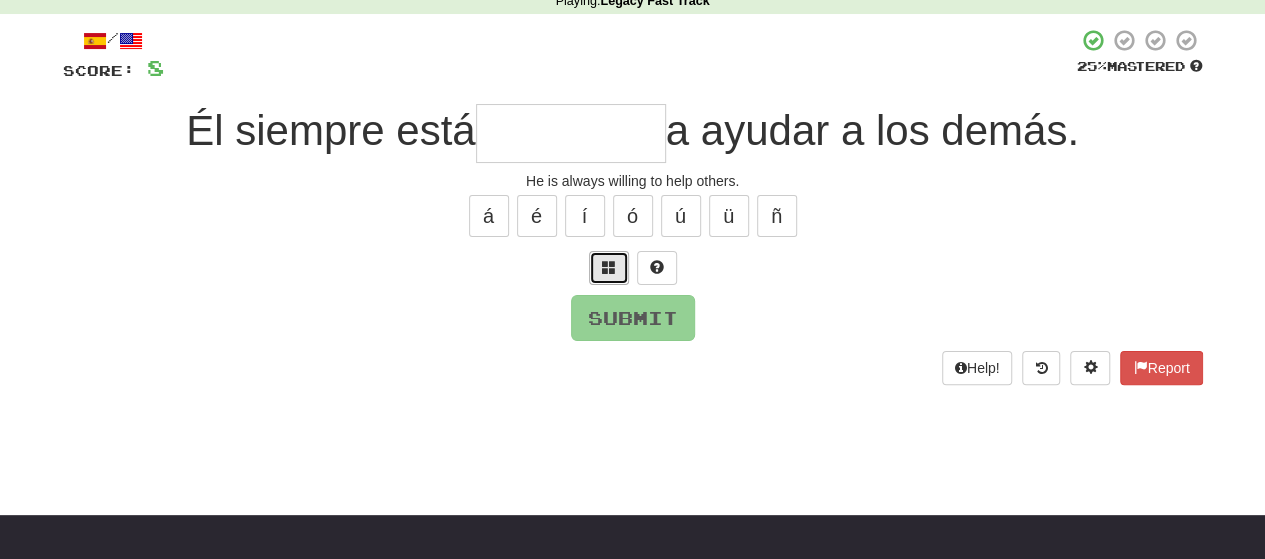 click at bounding box center (609, 268) 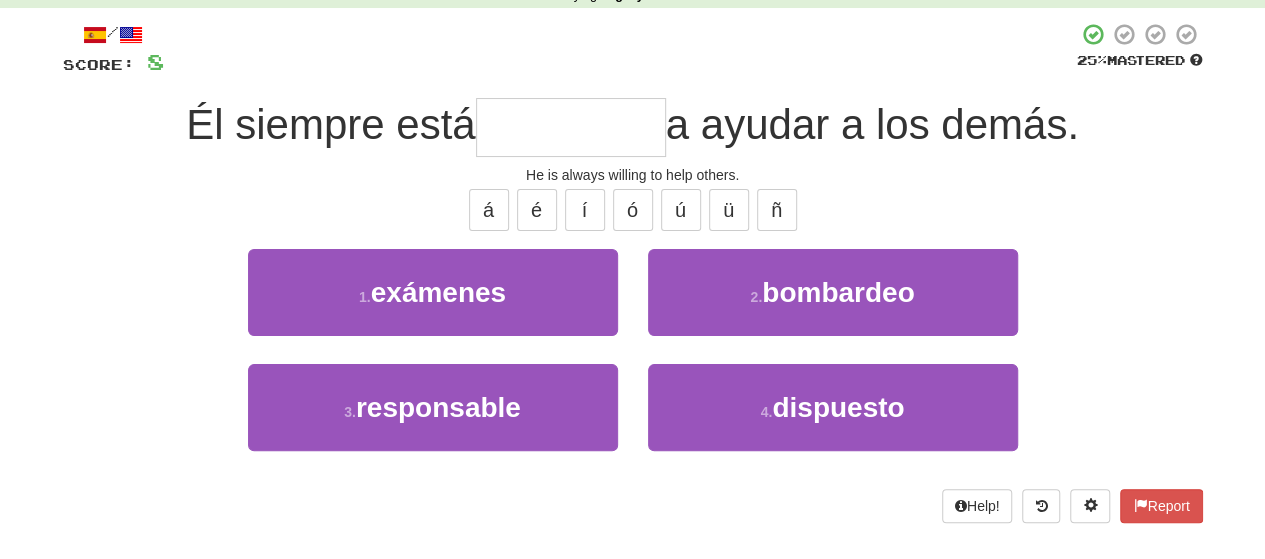scroll, scrollTop: 105, scrollLeft: 0, axis: vertical 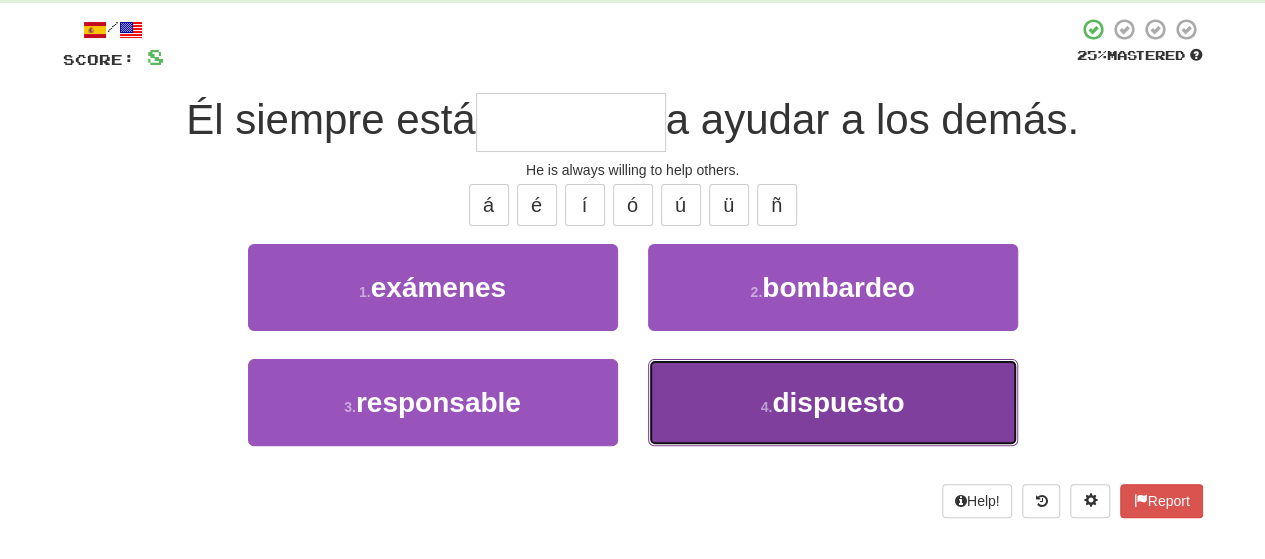 click on "dispuesto" at bounding box center (838, 402) 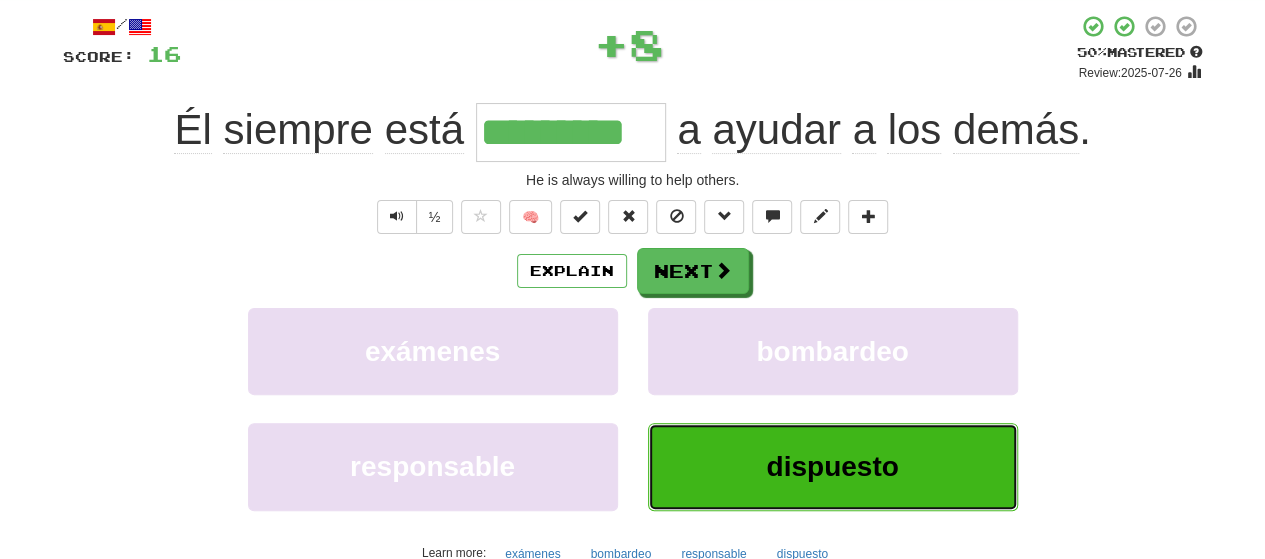 scroll, scrollTop: 110, scrollLeft: 0, axis: vertical 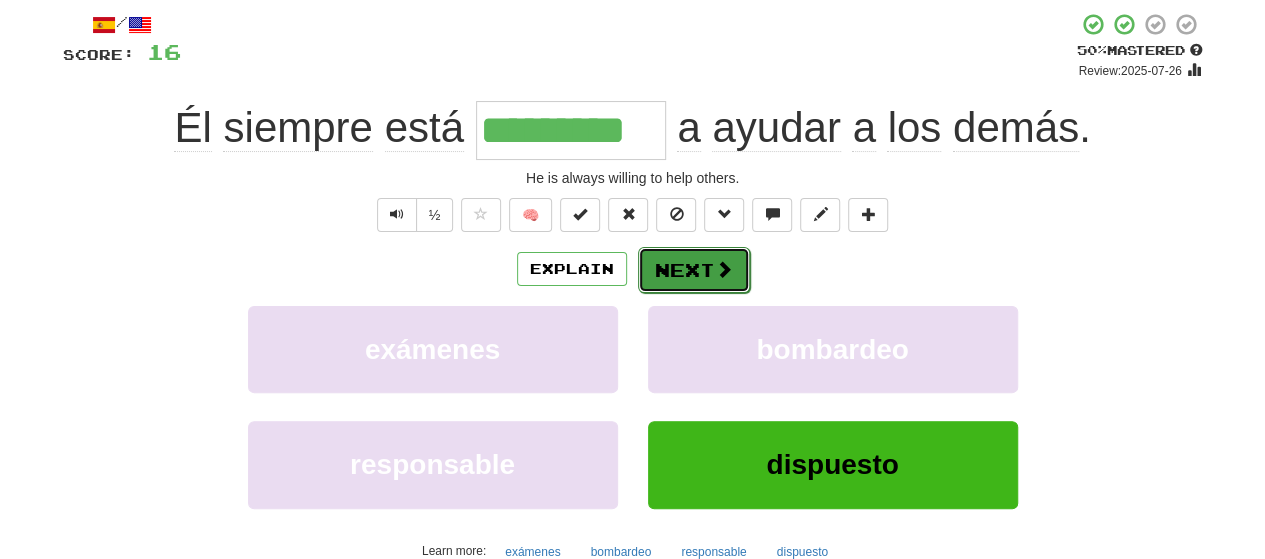 click on "Next" at bounding box center [694, 270] 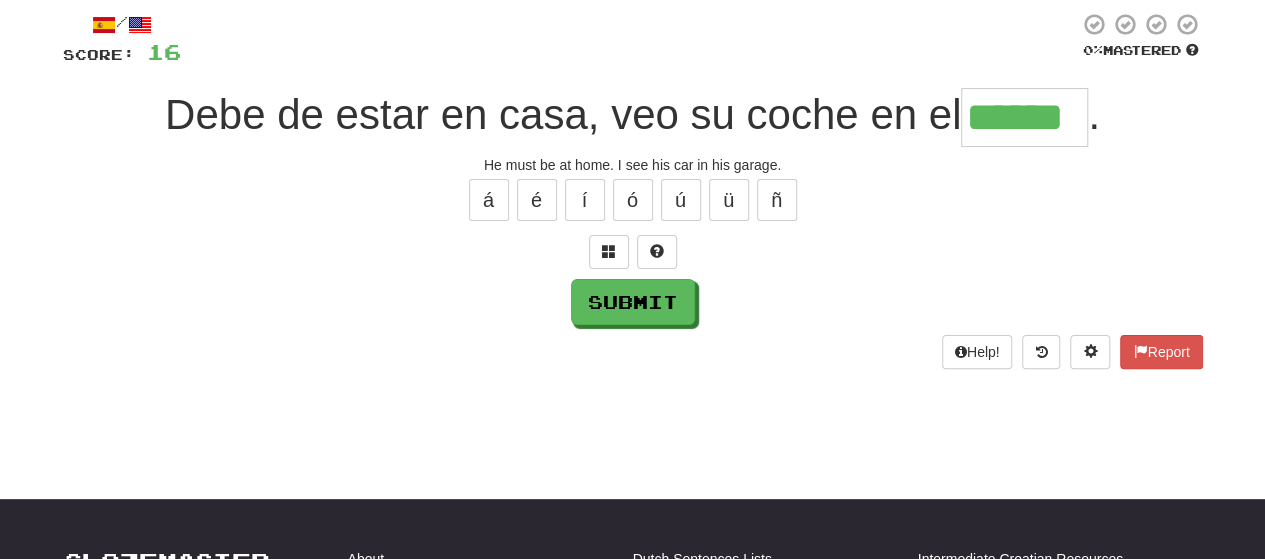 type on "******" 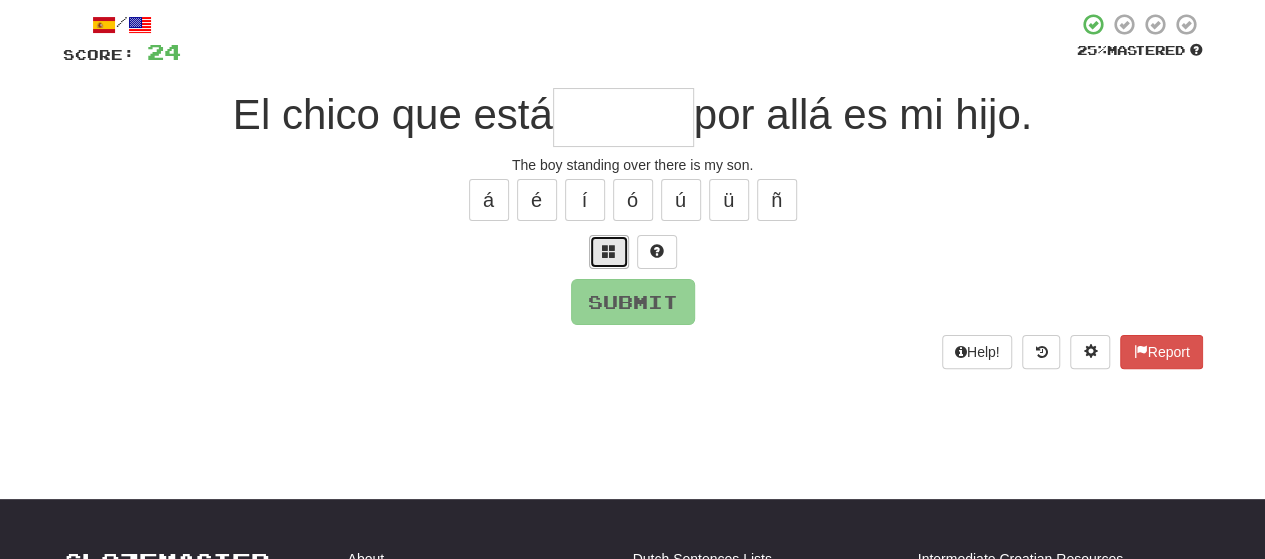 click at bounding box center [609, 251] 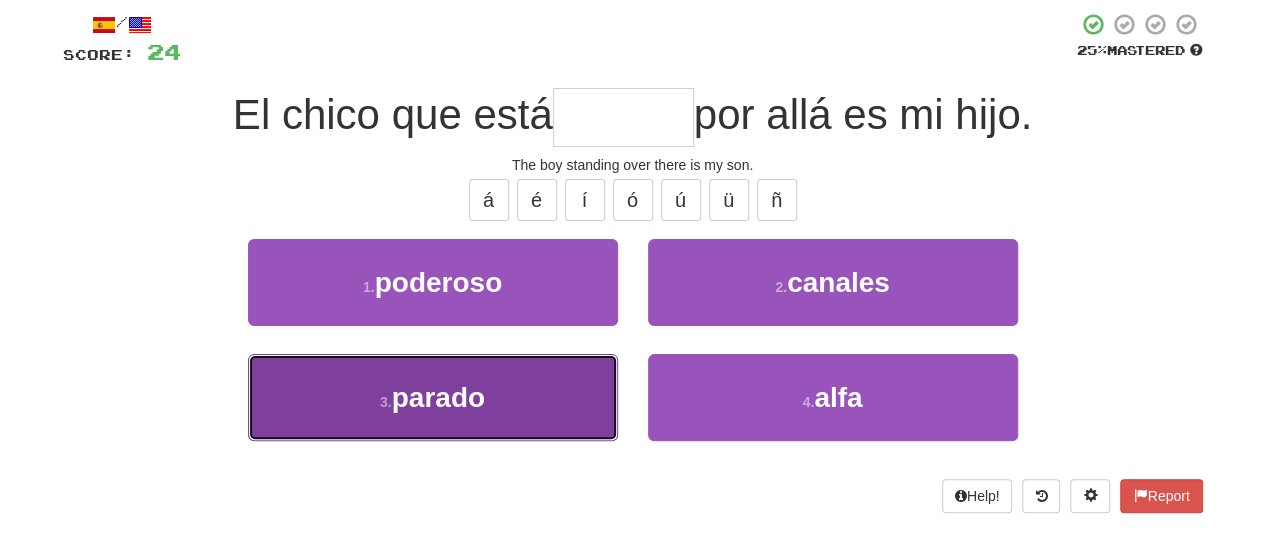 click on "3 .  parado" at bounding box center [433, 397] 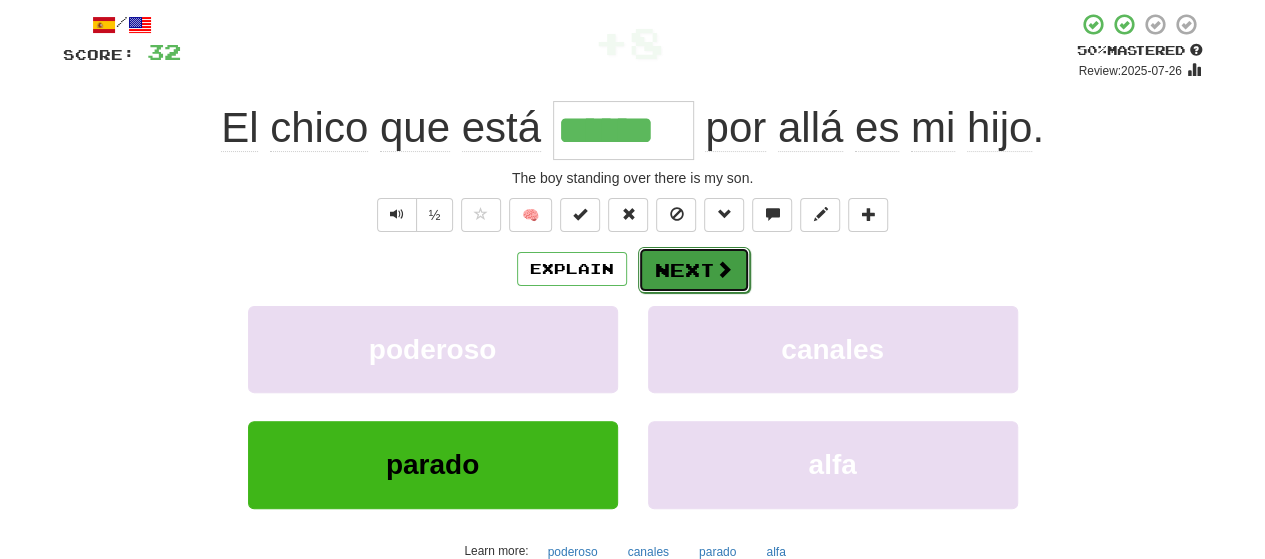 click on "Next" at bounding box center [694, 270] 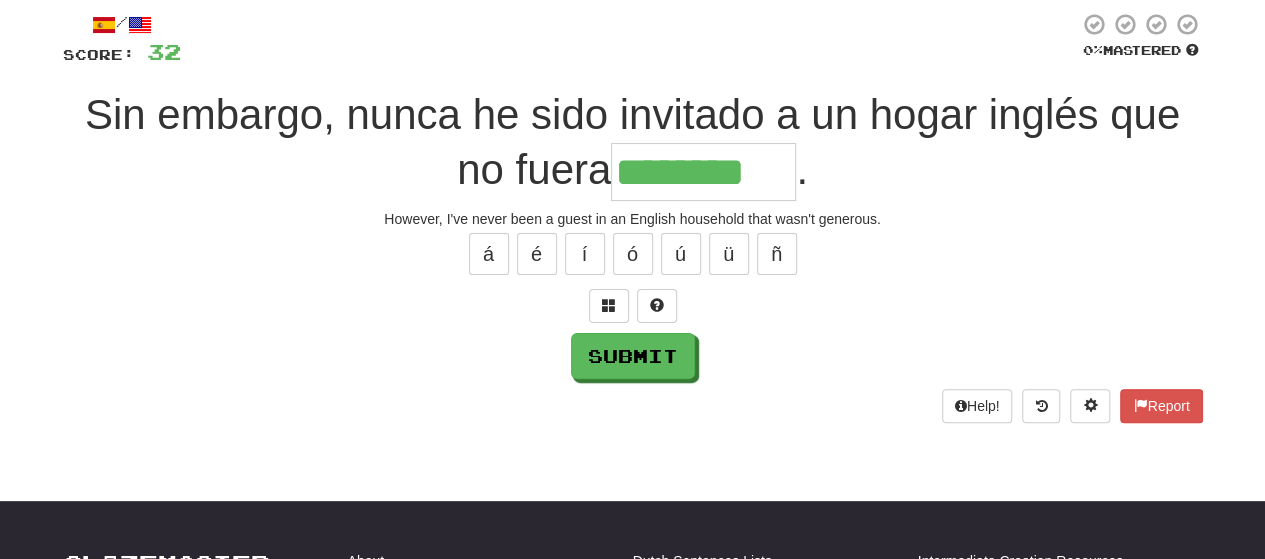 type on "********" 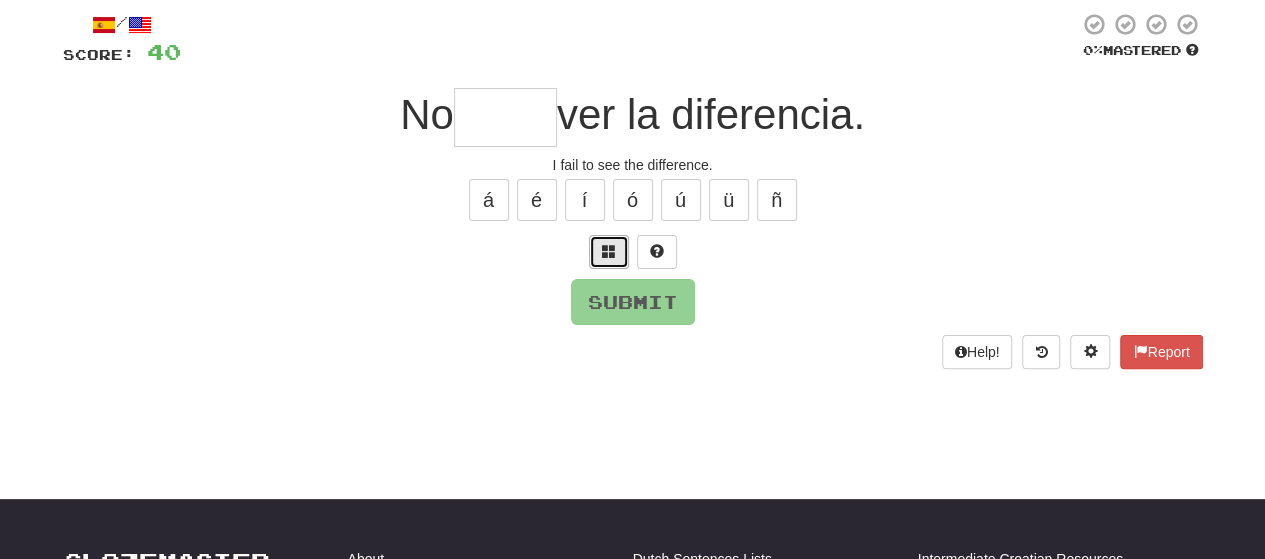 click at bounding box center (609, 251) 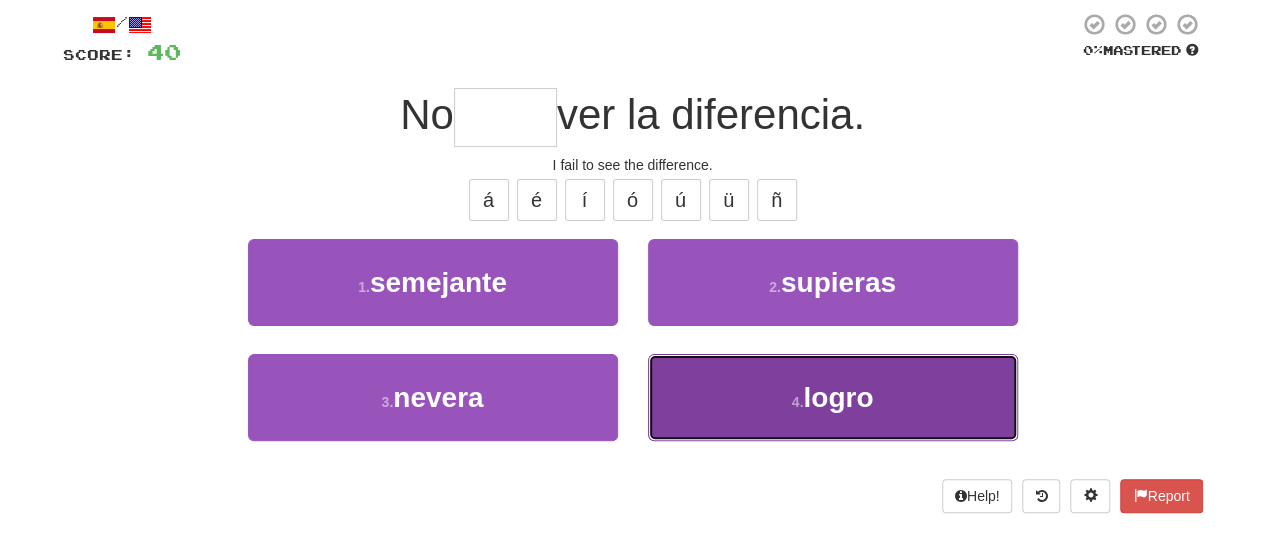 click on "4 .  logro" at bounding box center [833, 397] 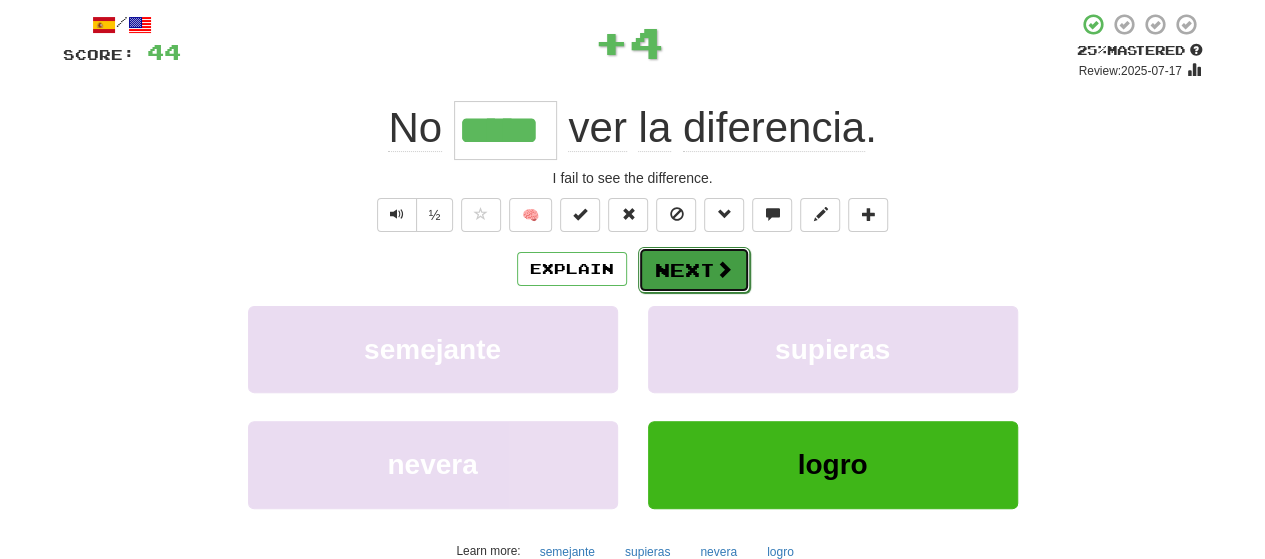 click on "Next" at bounding box center [694, 270] 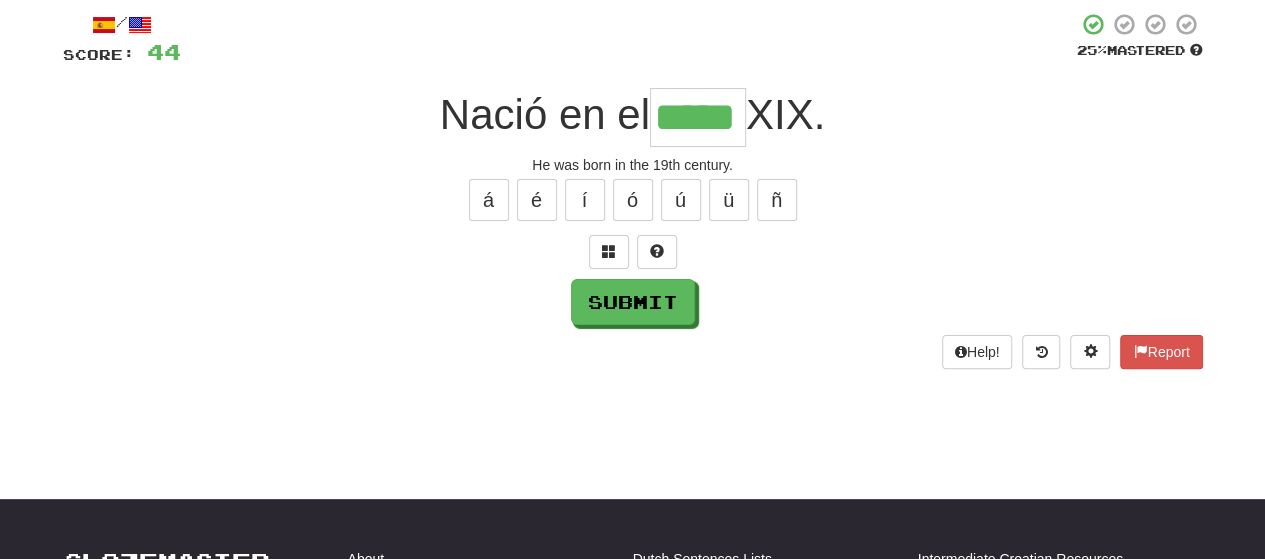 type on "*****" 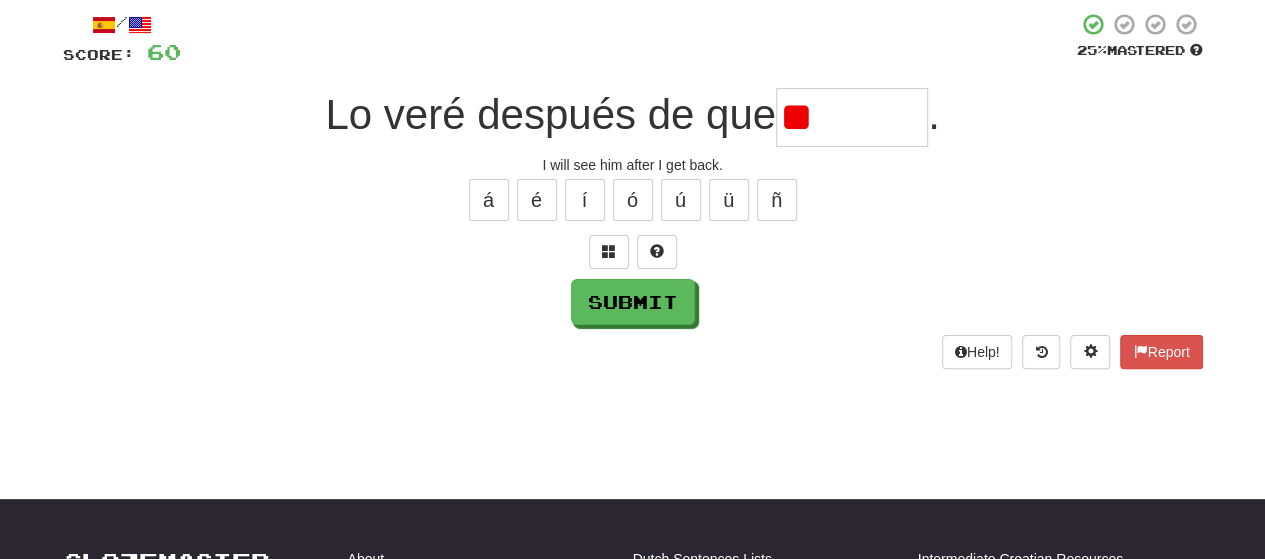 type on "*" 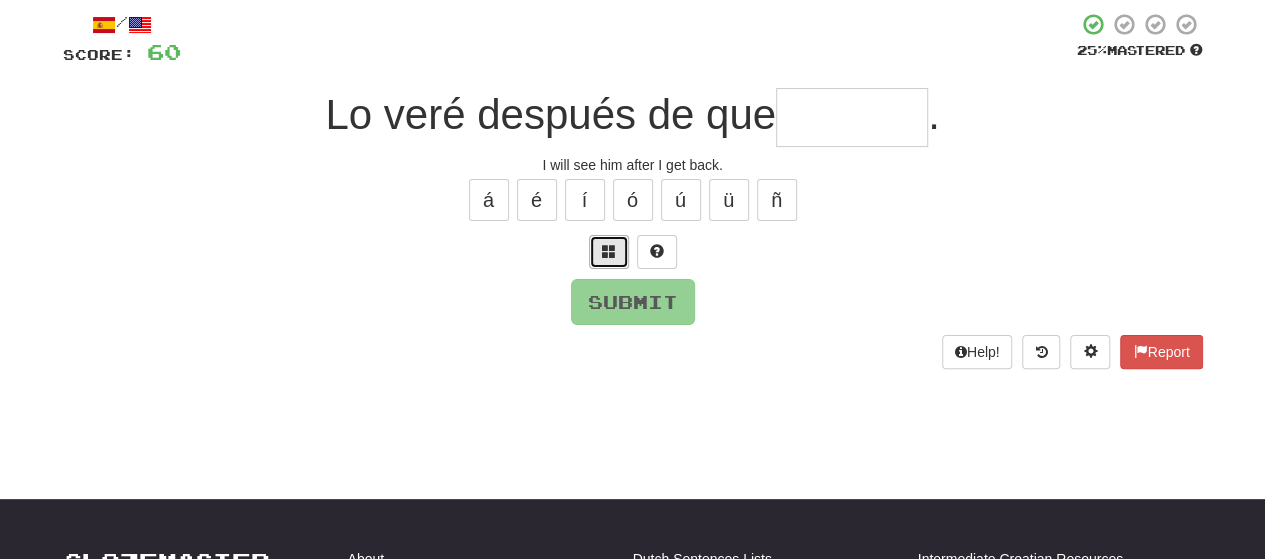 click at bounding box center [609, 251] 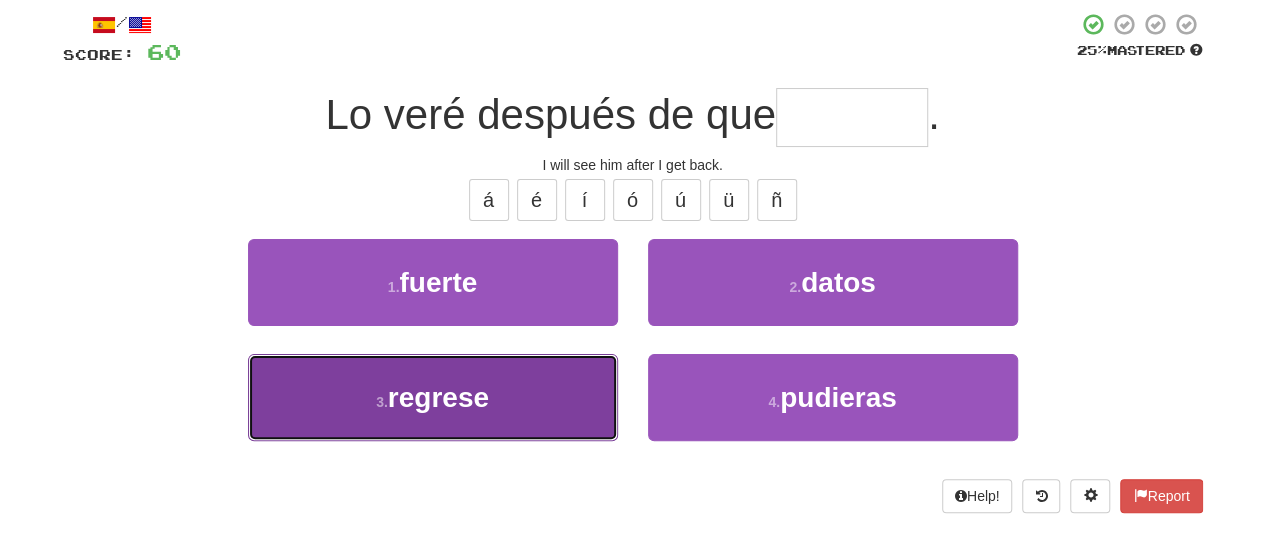 click on "3 .  regrese" at bounding box center (433, 397) 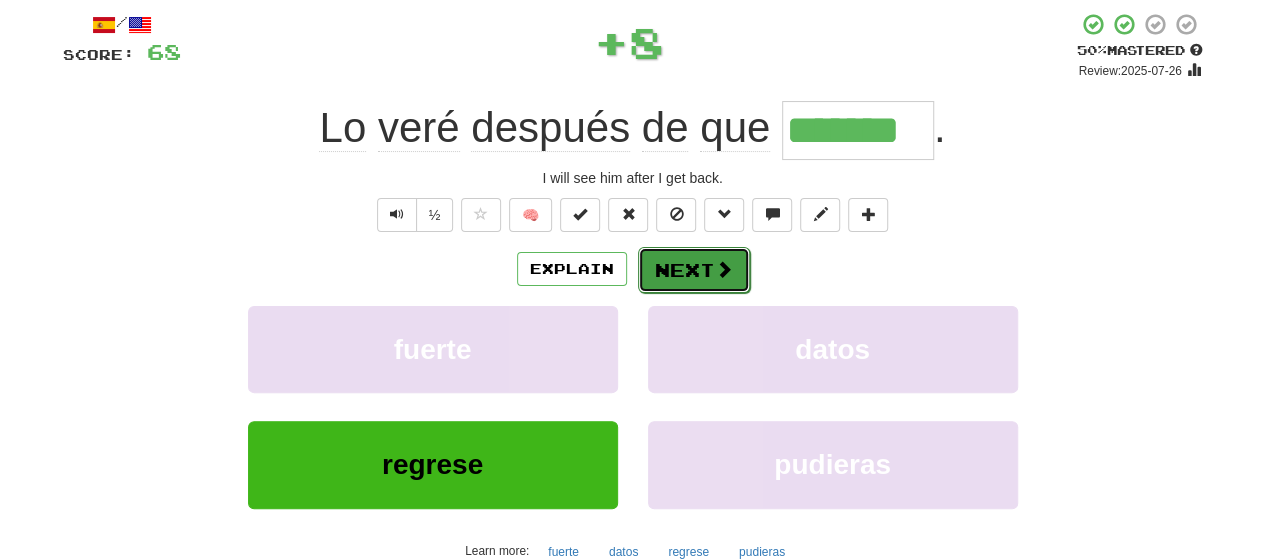 click on "Next" at bounding box center [694, 270] 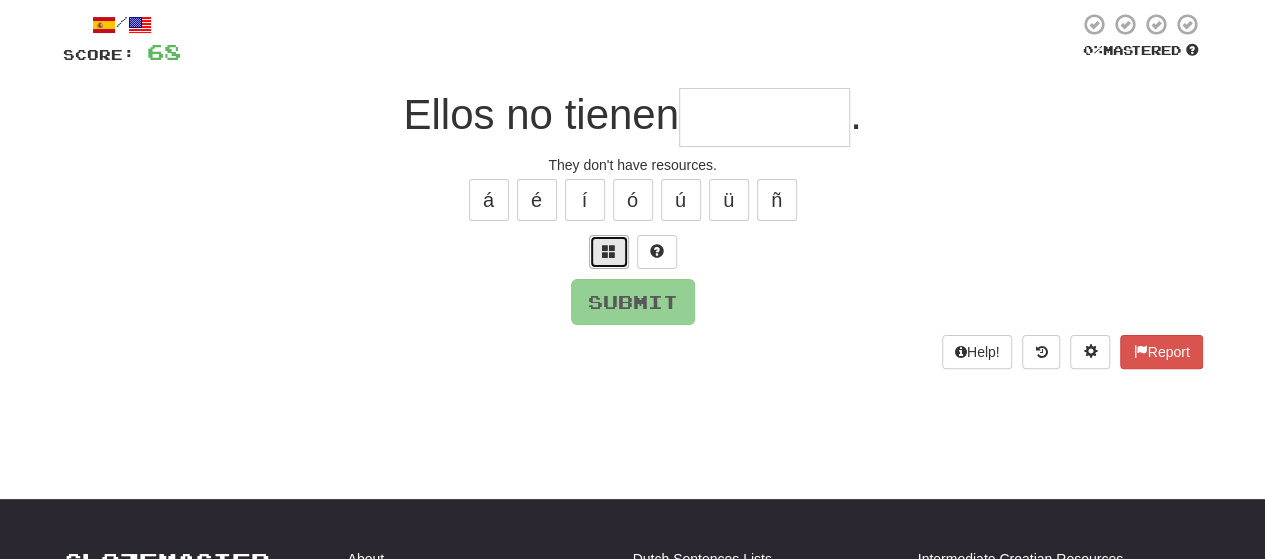 click at bounding box center (609, 251) 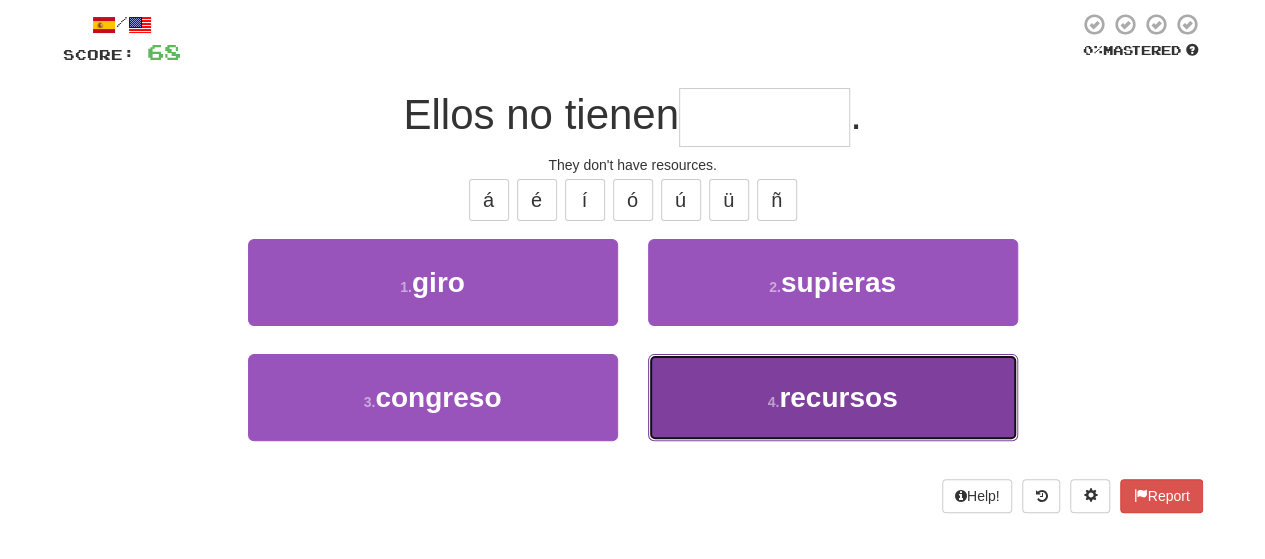 click on "recursos" at bounding box center [838, 397] 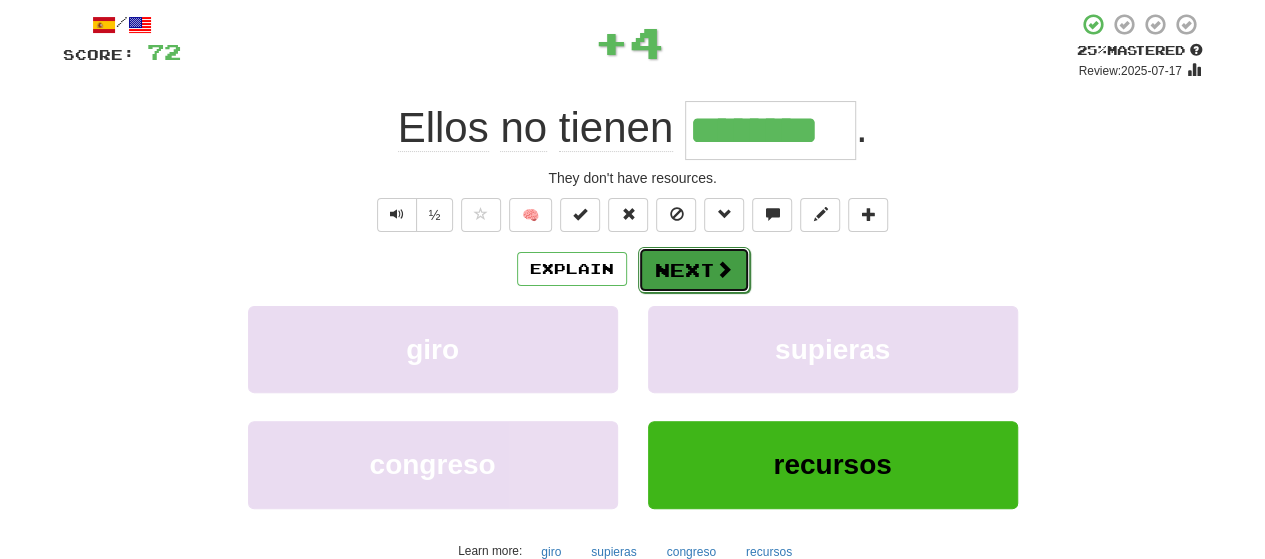 click on "Next" at bounding box center (694, 270) 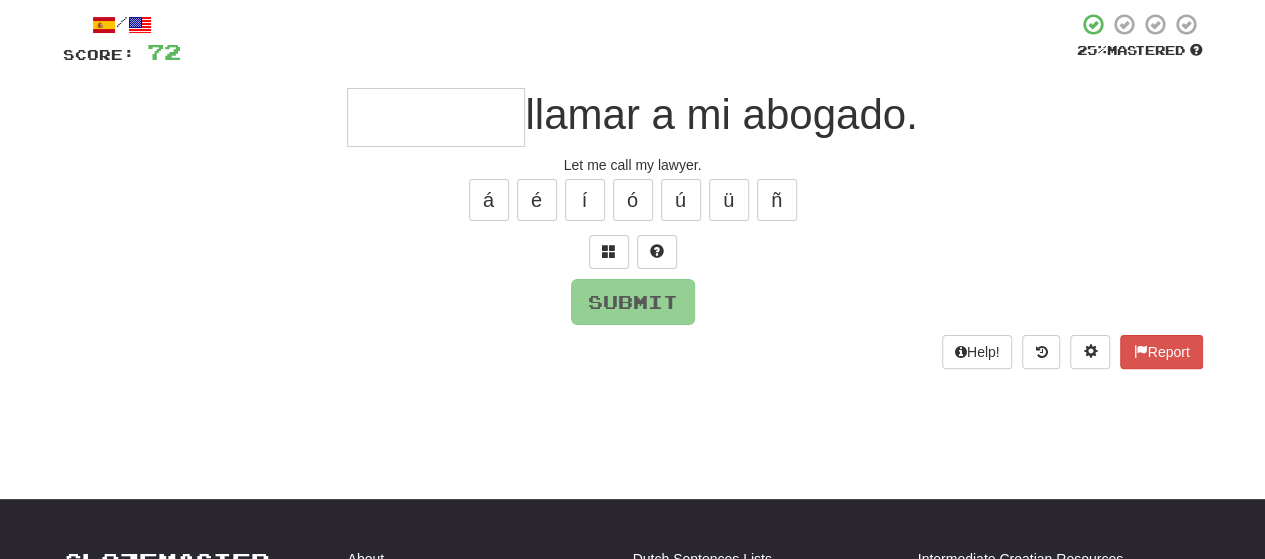 click at bounding box center [436, 117] 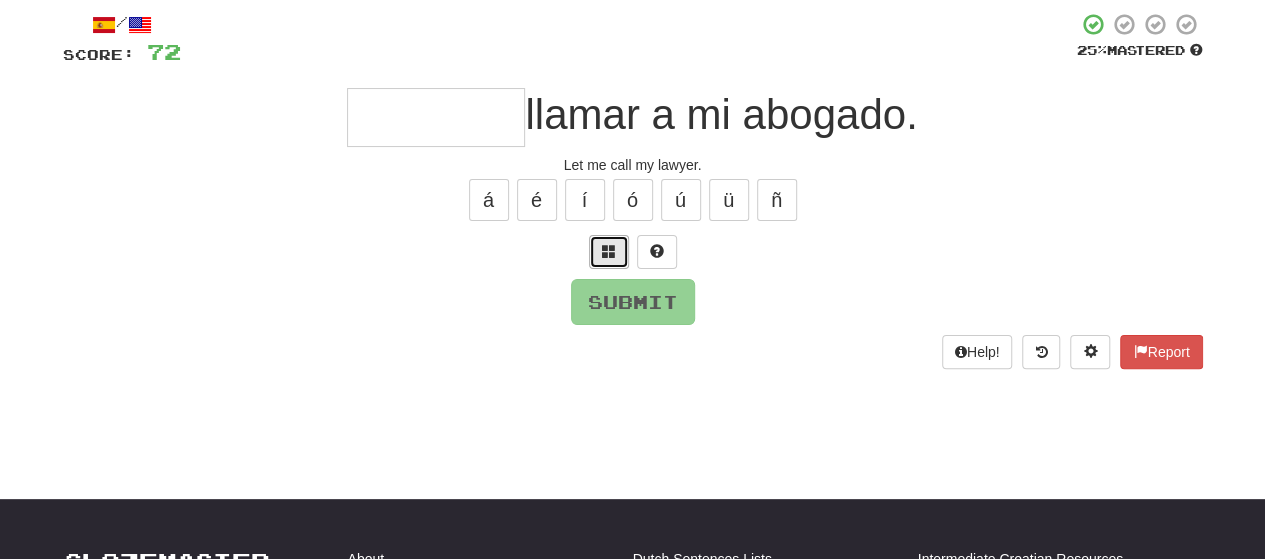 click at bounding box center [609, 252] 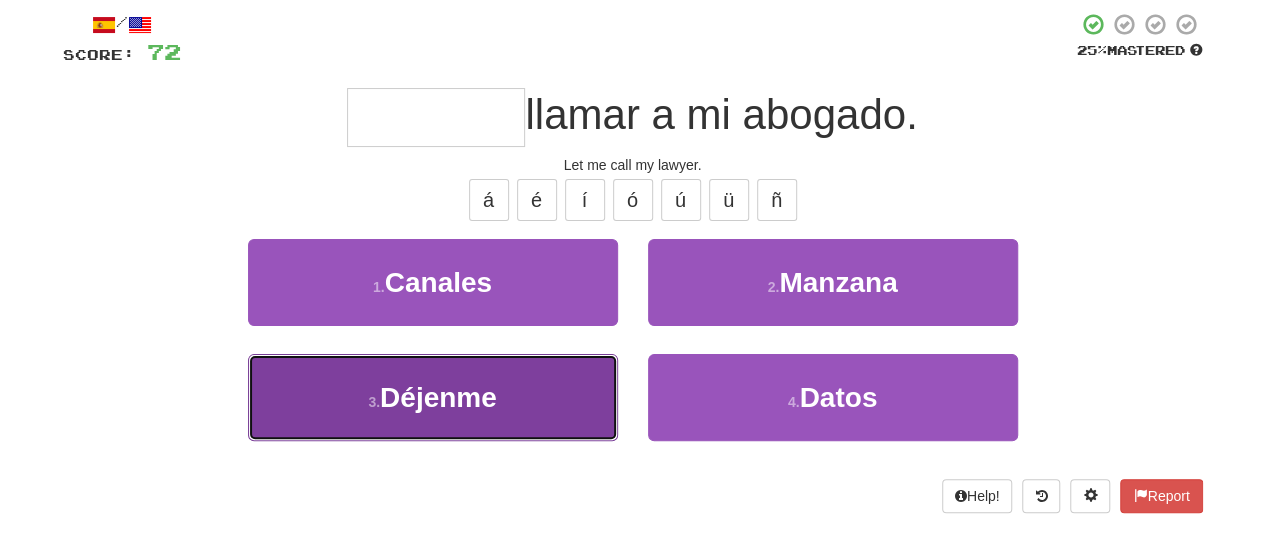 click on "3 .  Déjenme" at bounding box center [433, 397] 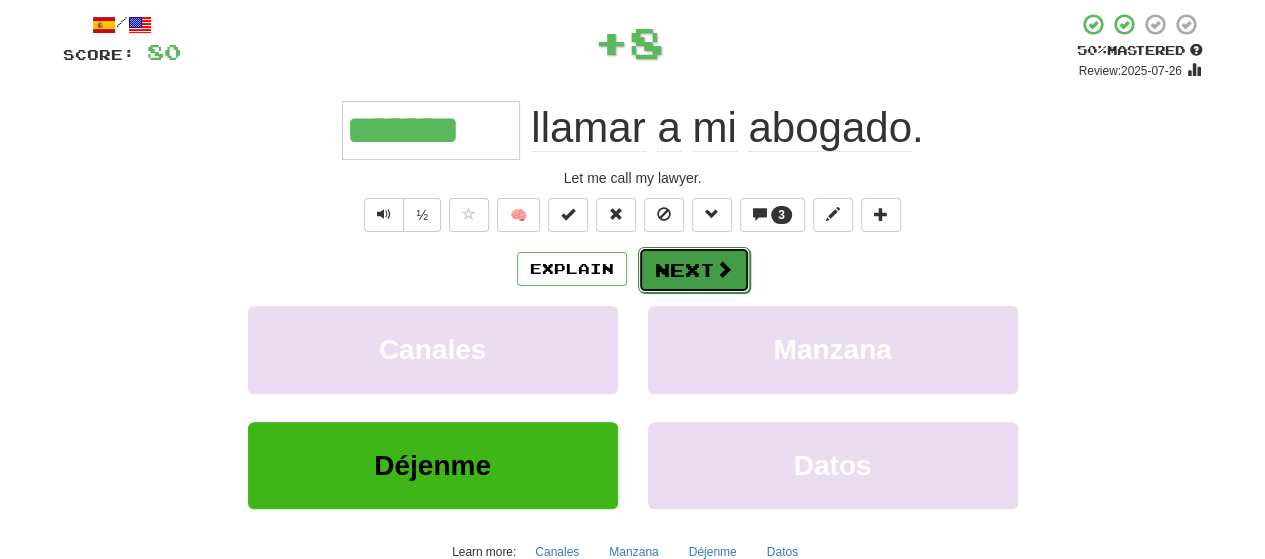 click on "Next" at bounding box center (694, 270) 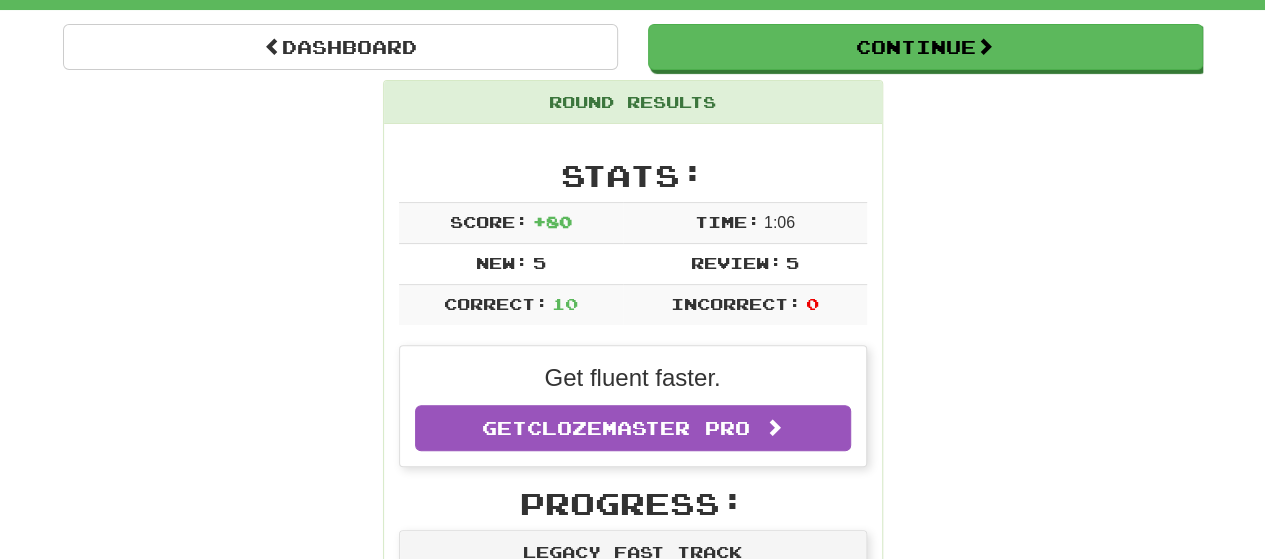scroll, scrollTop: 197, scrollLeft: 0, axis: vertical 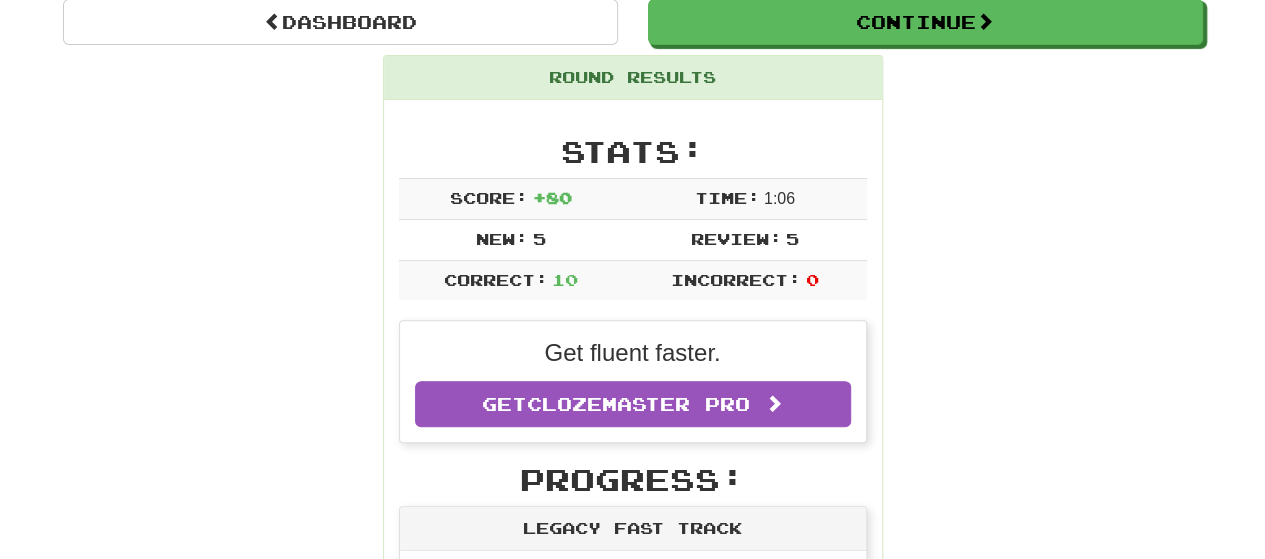 click on "Dashboard Continue  Round Results Stats: Score:   + 80 Time:   1 : 0 6 New:   5 Review:   5 Correct:   10 Incorrect:   0 Get fluent faster. Get  Clozemaster Pro   Progress: Legacy Fast Track Playing:  3,235  /  19,746 + 5 16.358% 16.383% Mastered:  502  /  19,746 2.542% Ready for Review:  2605  /  Level:  107 3,558  points to level  108  - keep going! Ranked:  376 th  this week Sentences:  Report Lo  buscaré . I'll look it up.  Report Él siempre está  dispuesto  a ayudar a los demás. He is always willing to help others.  Report Debe de estar en casa, veo su coche en el  garaje . He must be at home. I see his car in his garage.  Report El chico que está  parado  por allá es mi hijo. The boy standing over there is my son.  Report Sin embargo, nunca he sido invitado a un hogar inglés que no fuera  generoso . However, I've never been a guest in an English household that wasn't generous.  Report No  logro  ver la diferencia. I fail to see the difference.  Report Nació en el  siglo  XIX.  Report regrese ." at bounding box center [633, 1039] 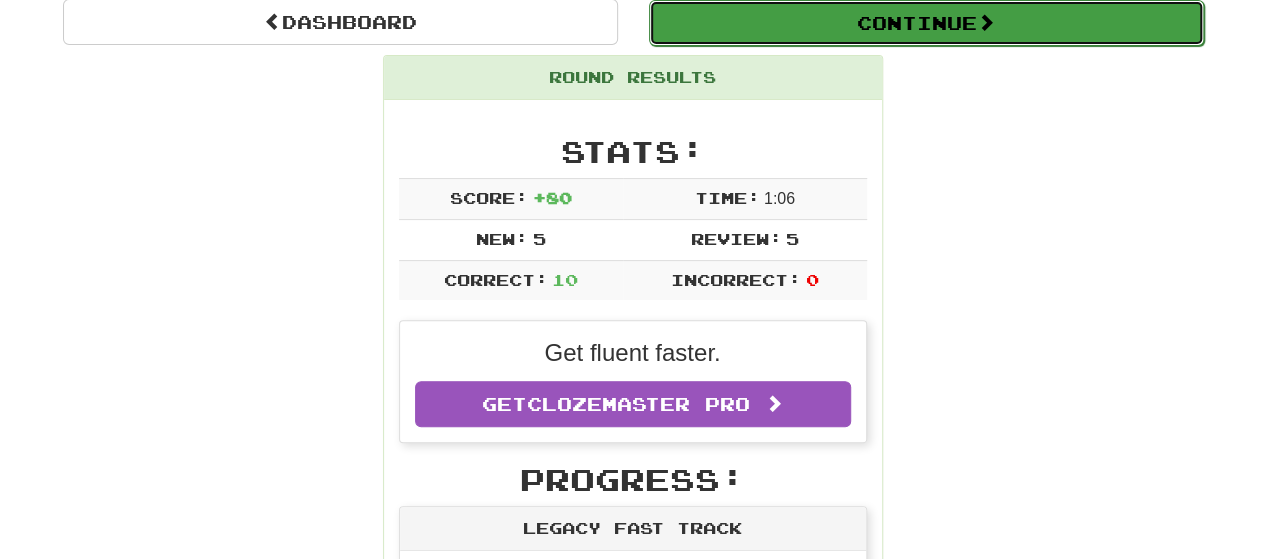 click on "Continue" at bounding box center [926, 23] 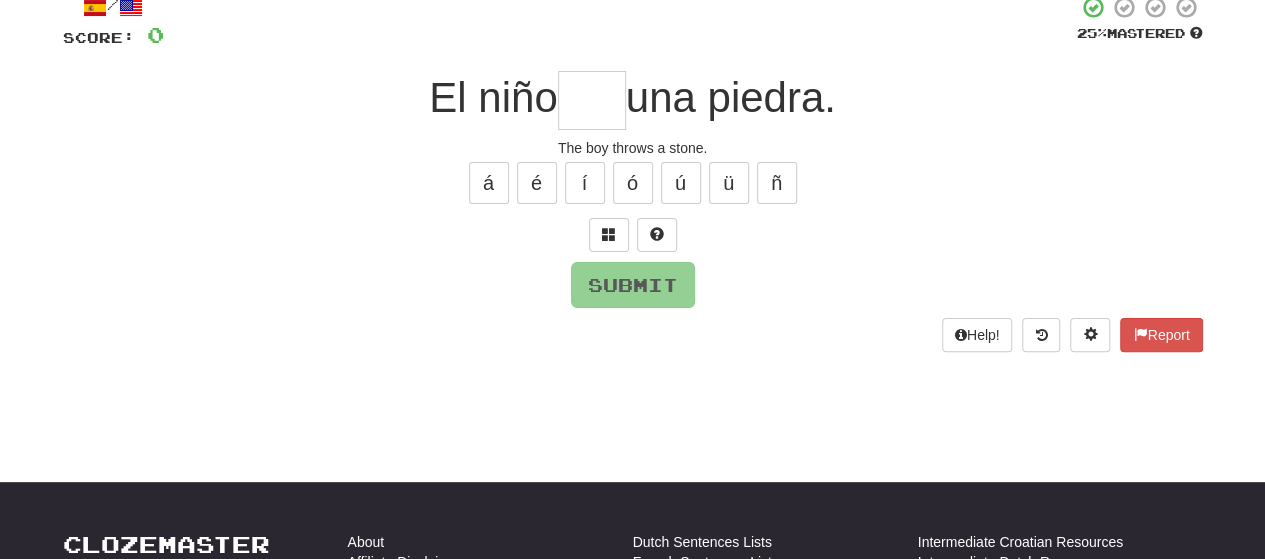 scroll, scrollTop: 117, scrollLeft: 0, axis: vertical 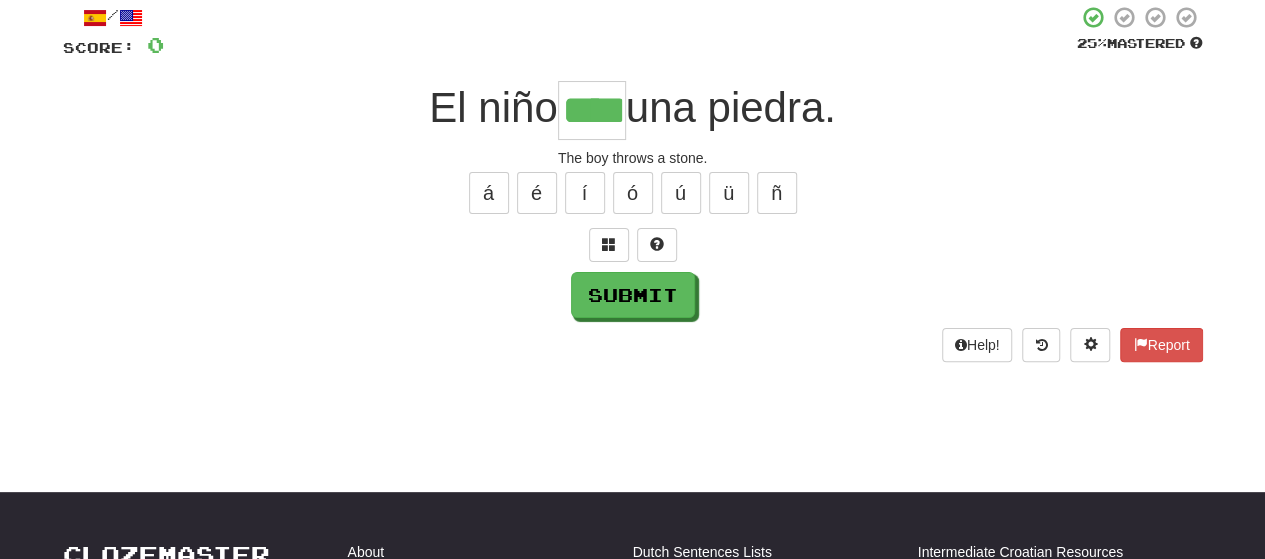 type on "****" 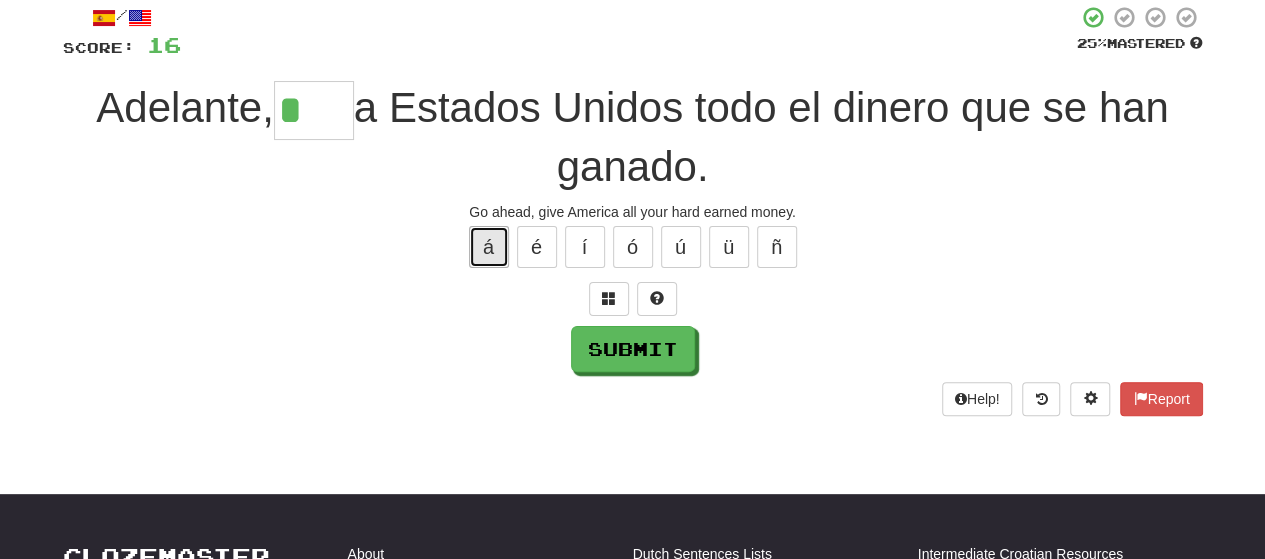 click on "á" at bounding box center [489, 247] 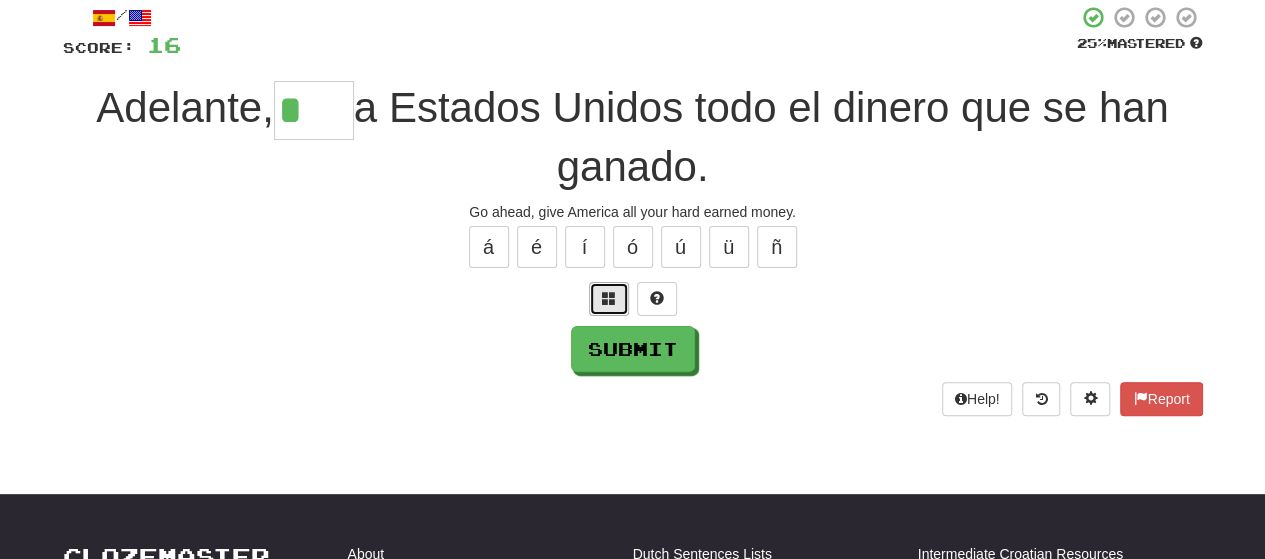 click at bounding box center [609, 298] 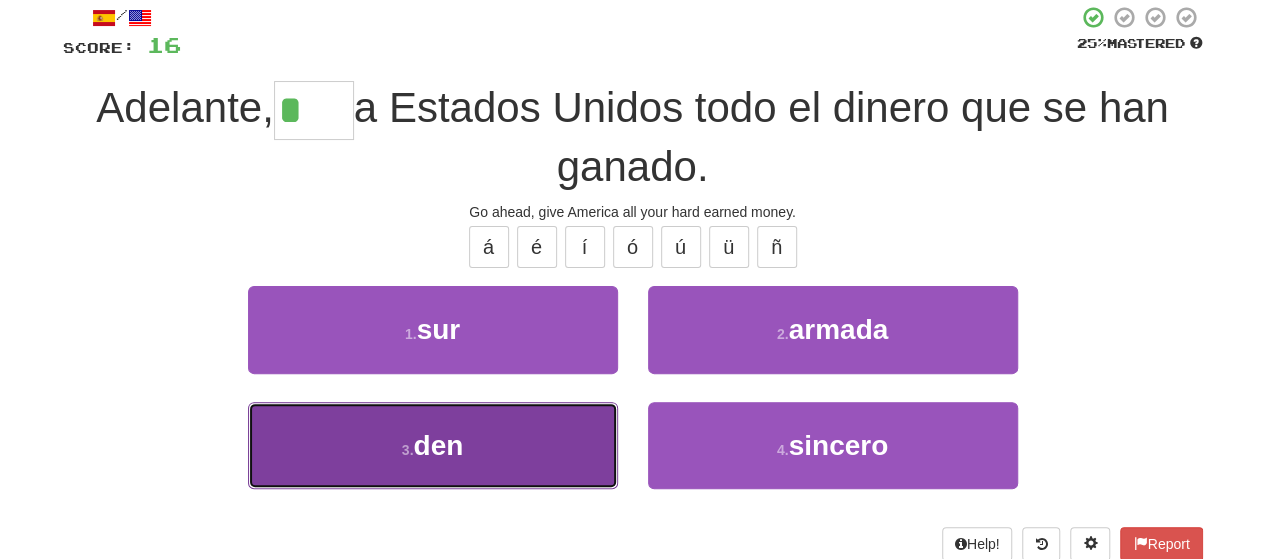 click on "3 .  den" at bounding box center (433, 445) 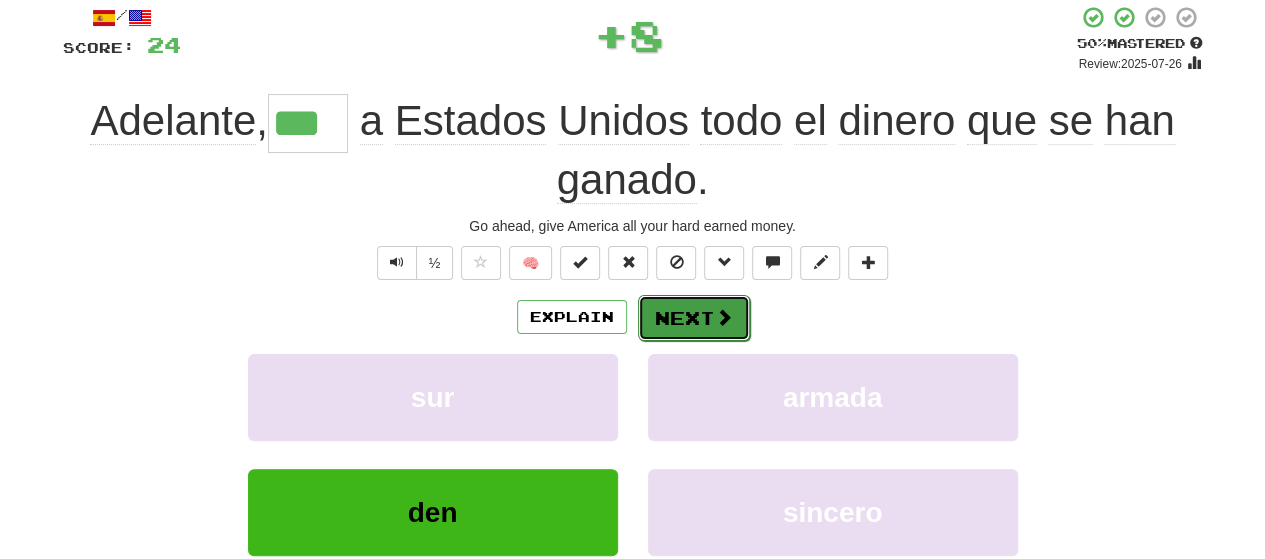 click on "Next" at bounding box center [694, 318] 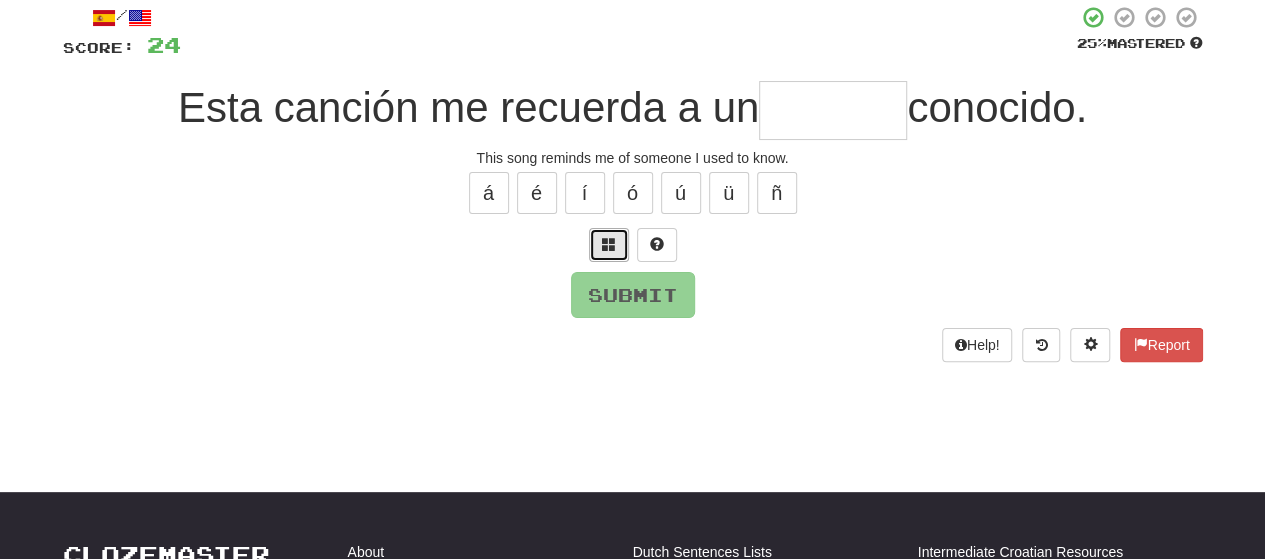 click at bounding box center (609, 245) 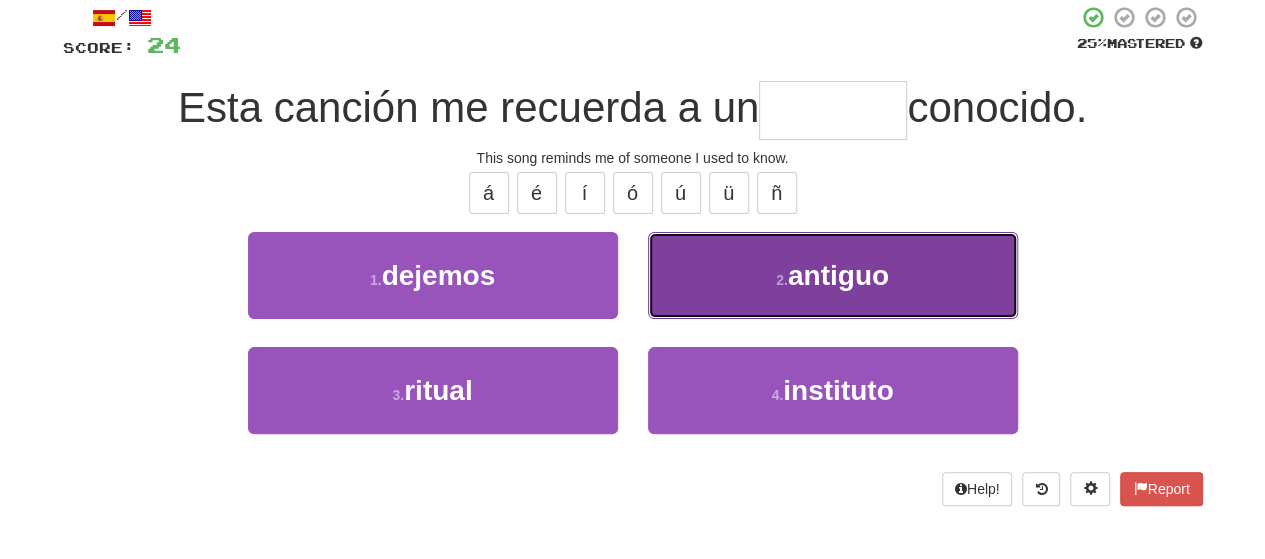 click on "2 .  antiguo" at bounding box center (833, 275) 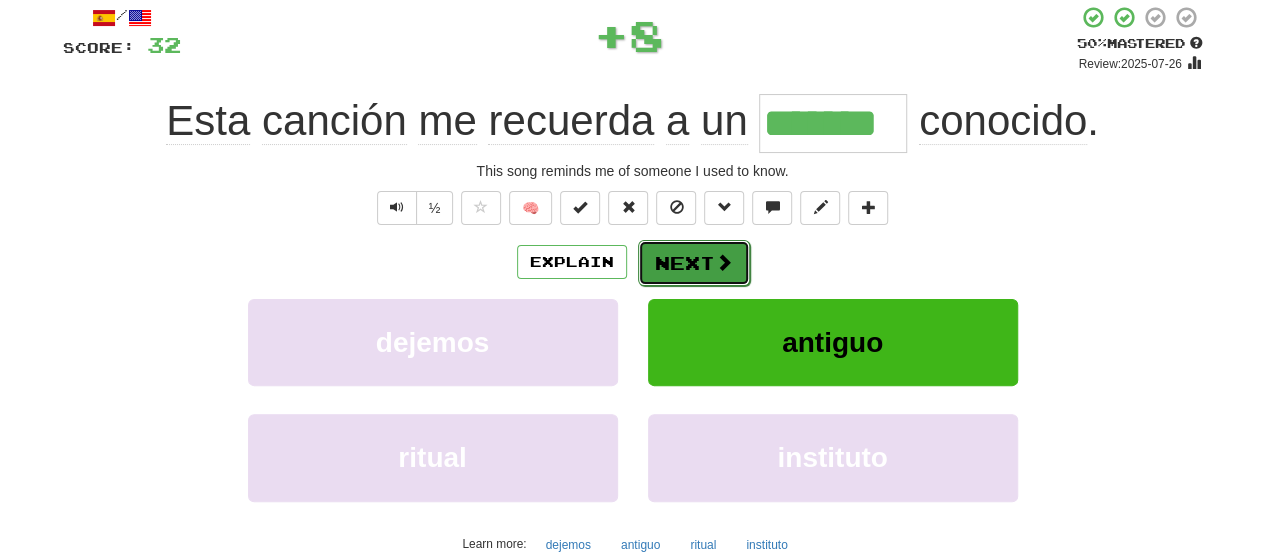 click on "Next" at bounding box center [694, 263] 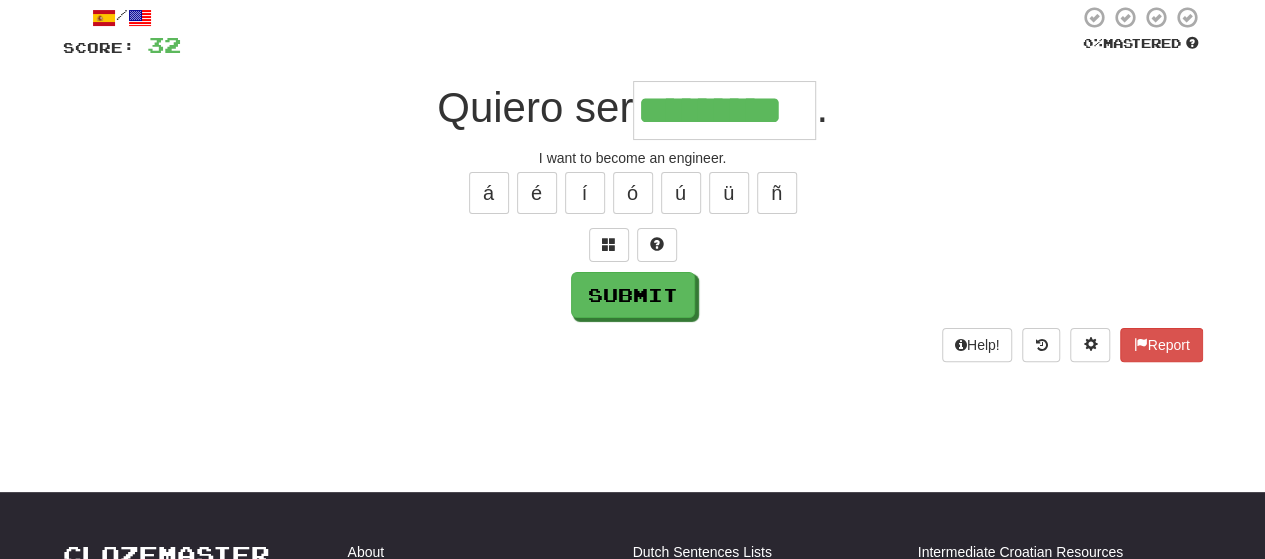 type on "*********" 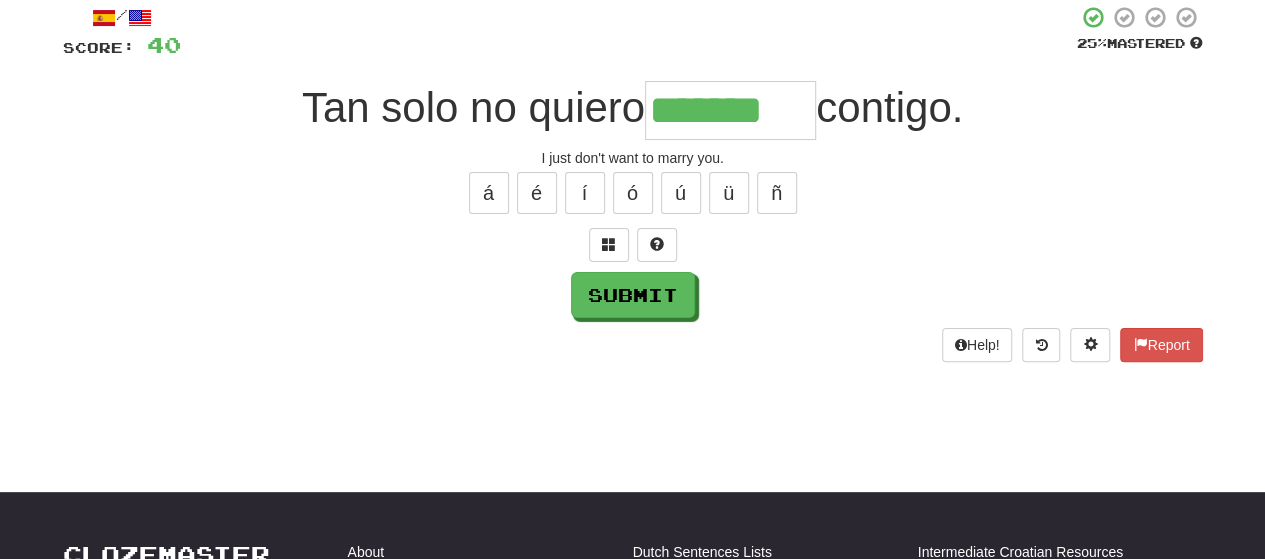 type on "*******" 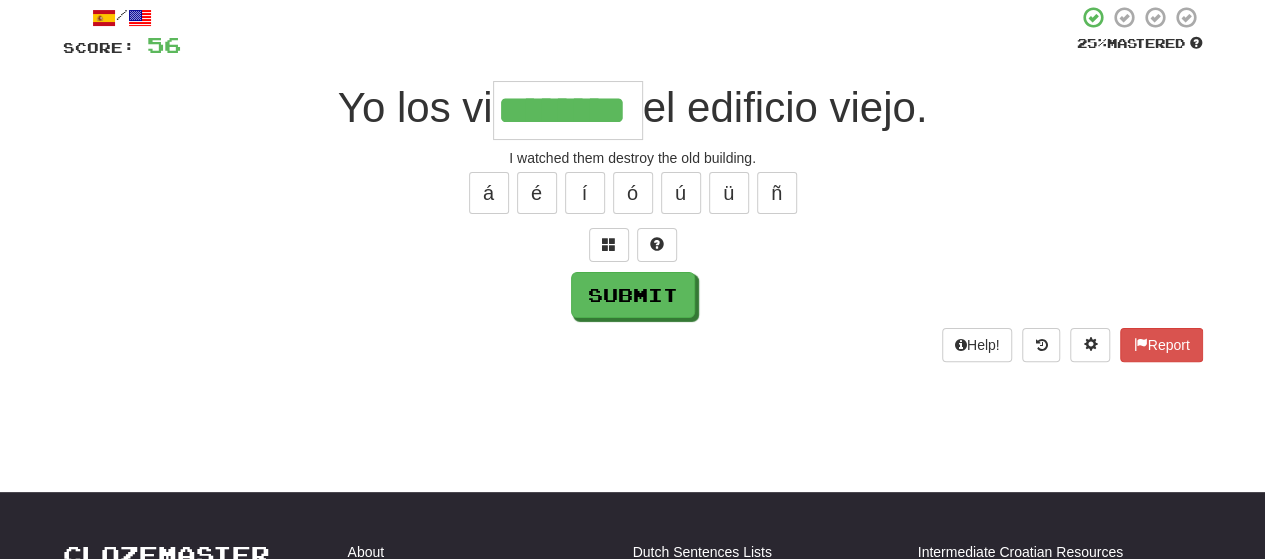 type on "********" 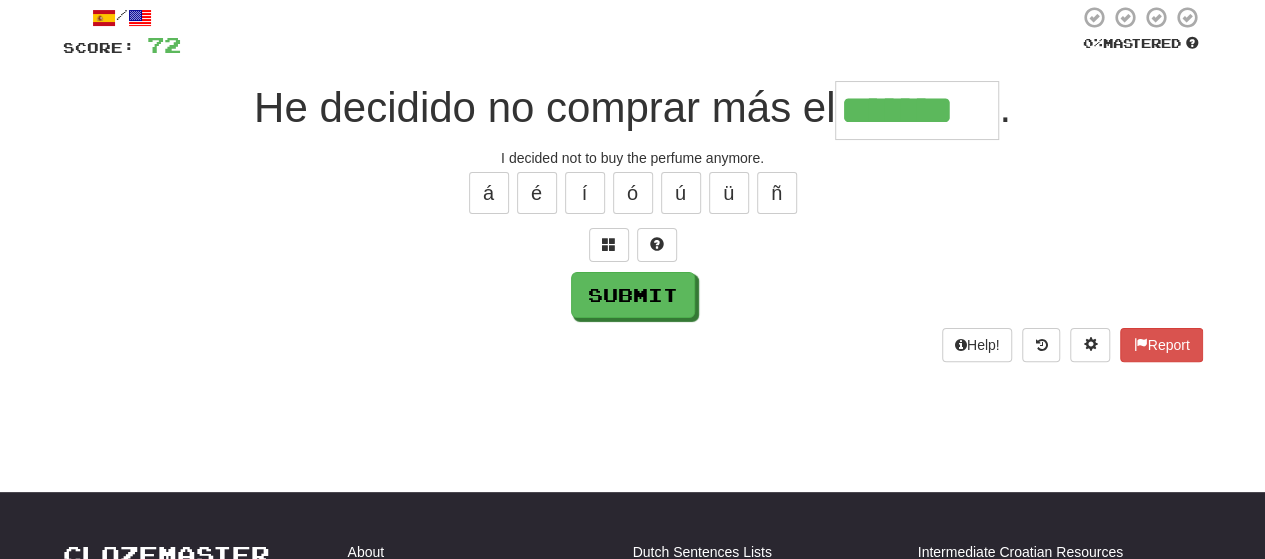 type on "*******" 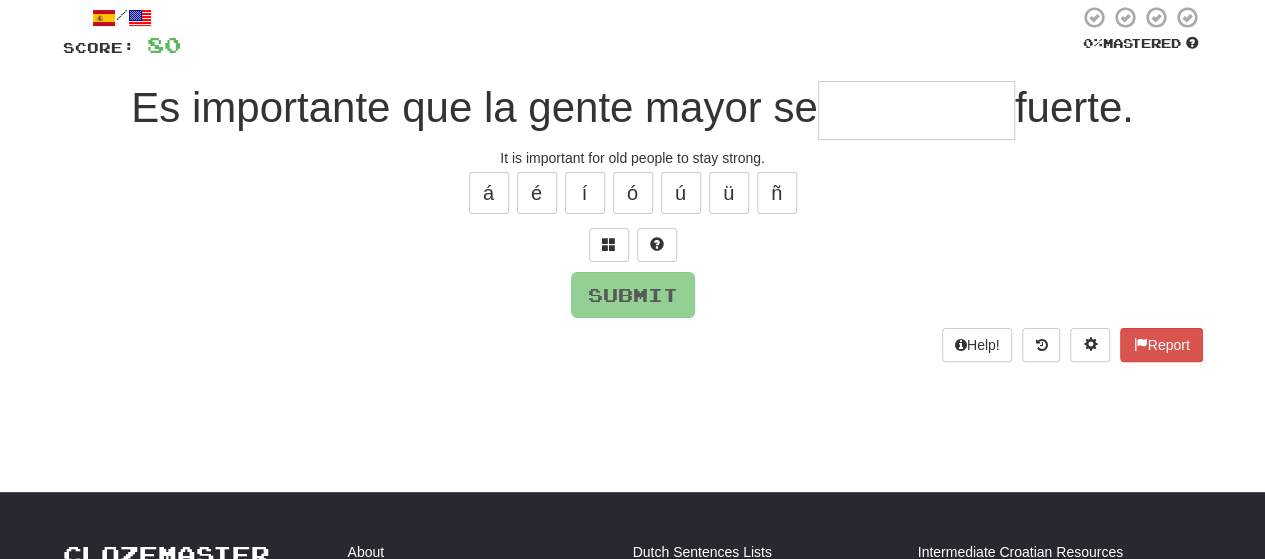 click at bounding box center (916, 110) 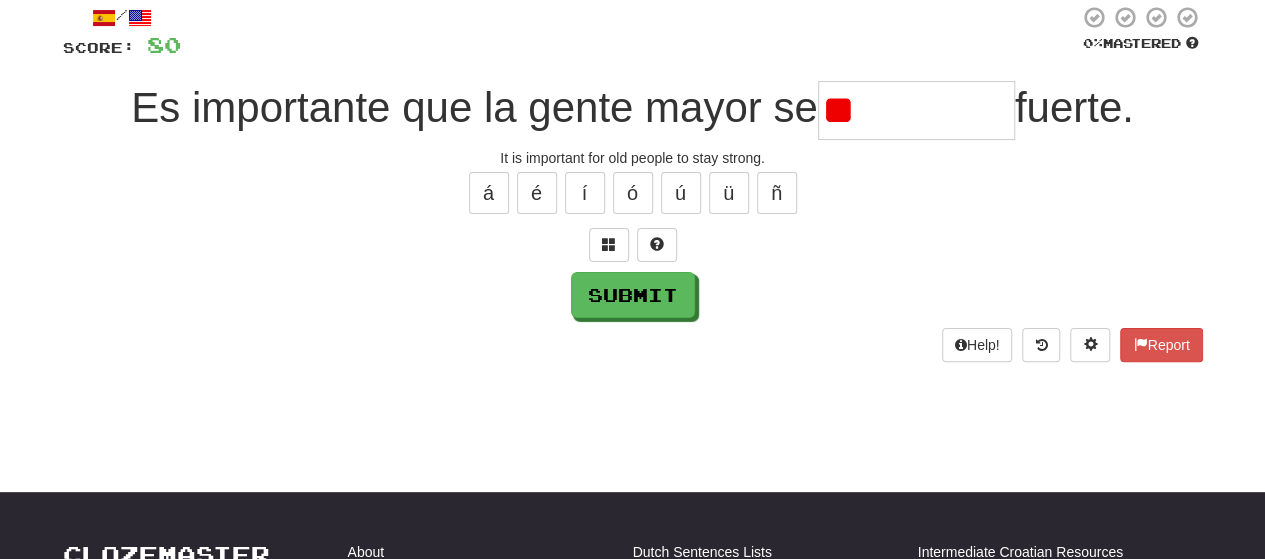 type on "*" 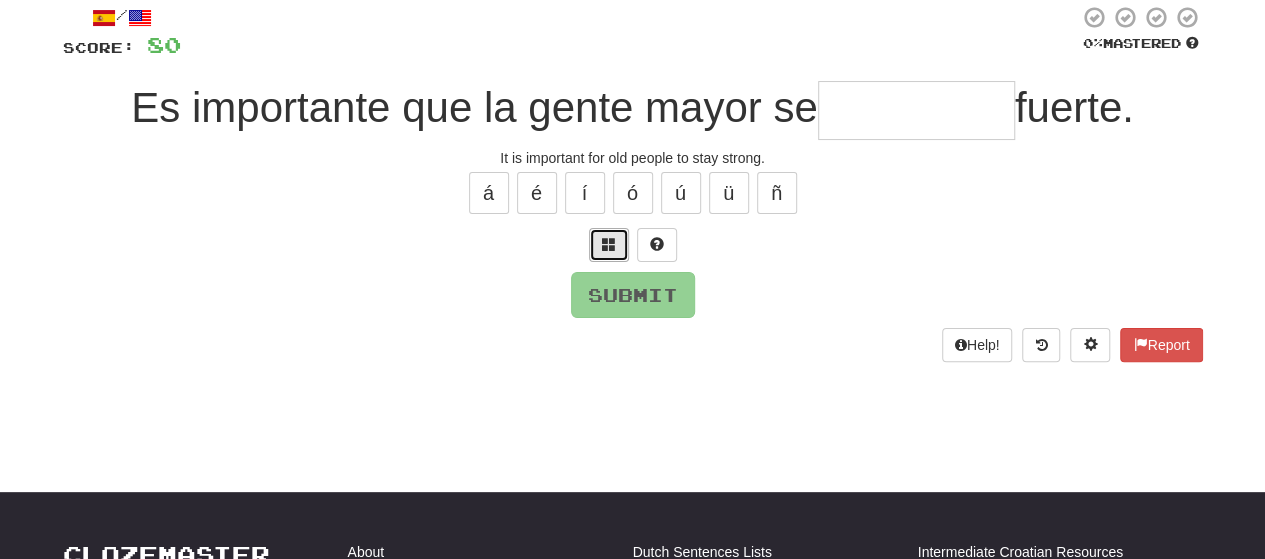 click at bounding box center (609, 245) 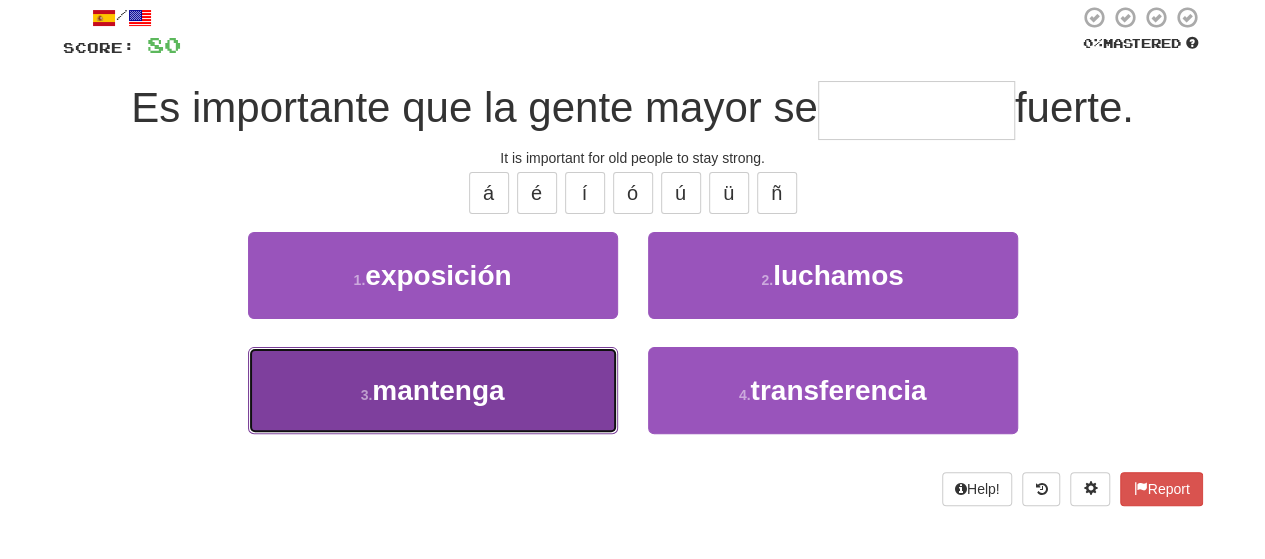 click on "mantenga" at bounding box center [438, 390] 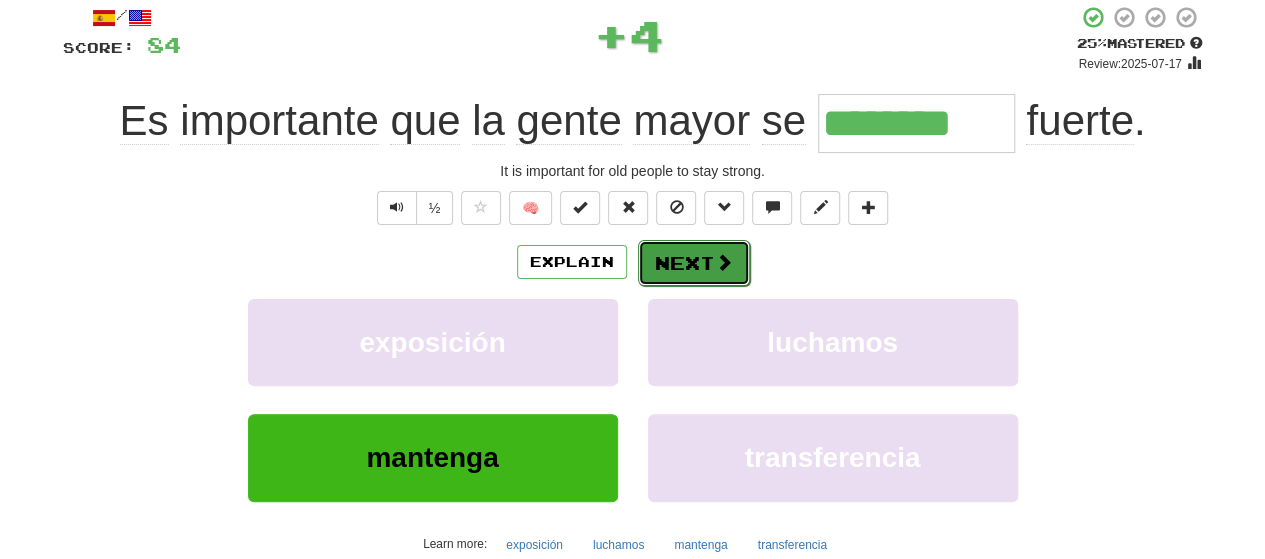 click on "Next" at bounding box center (694, 263) 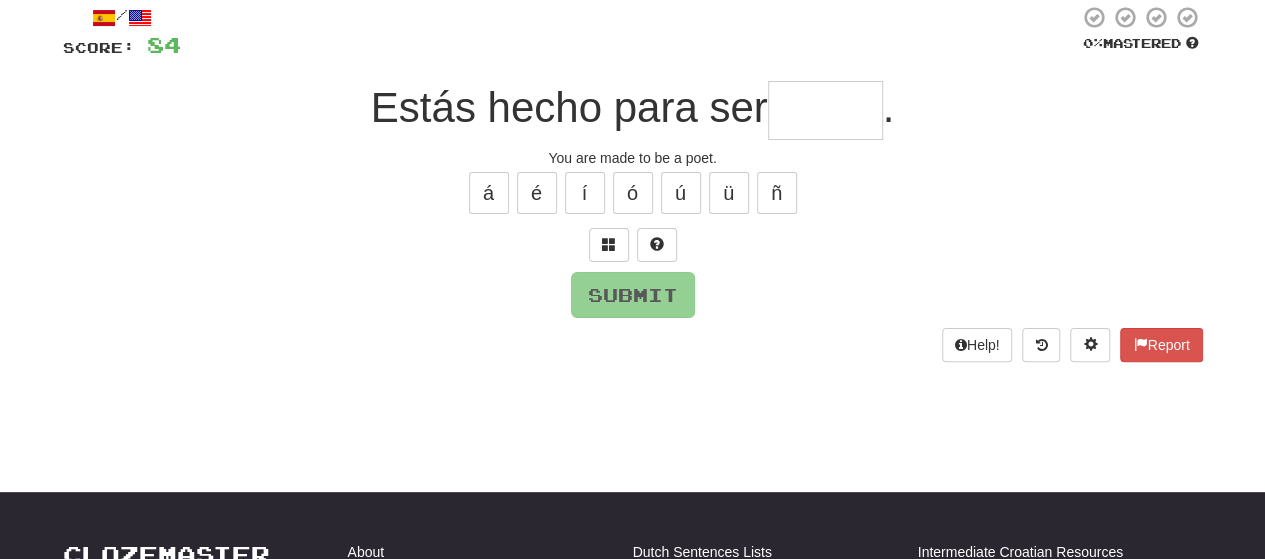 click at bounding box center (825, 110) 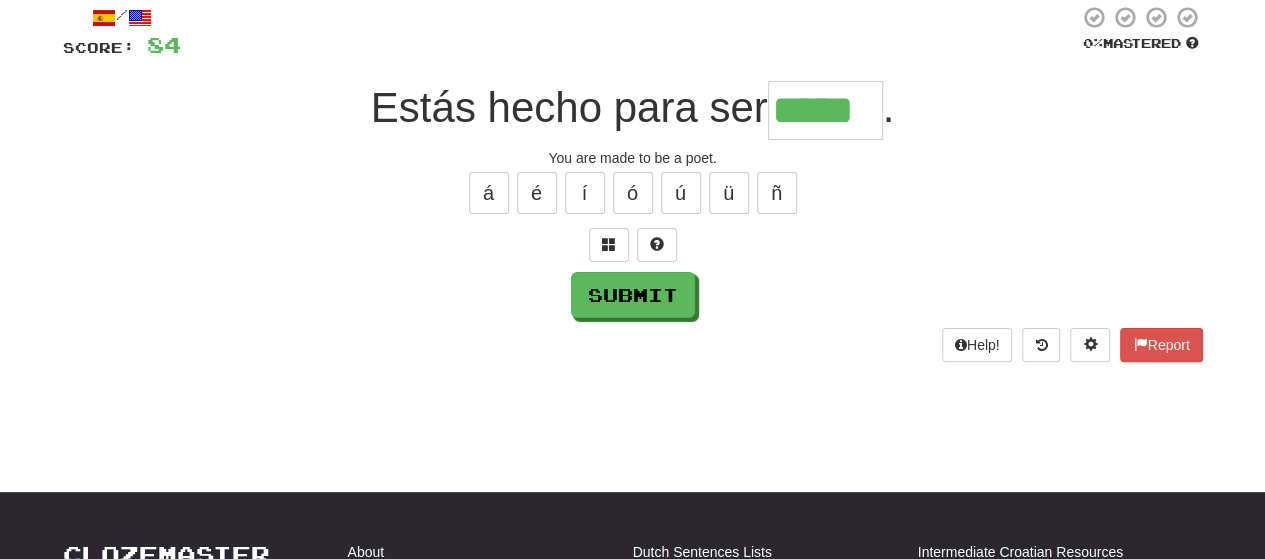 type on "*****" 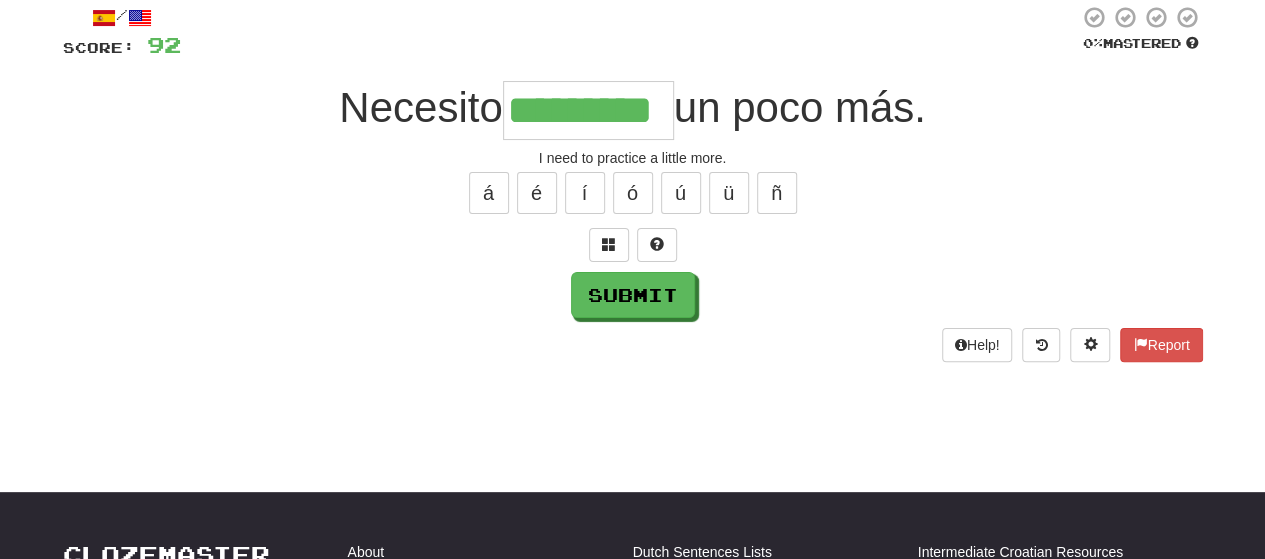 type on "*********" 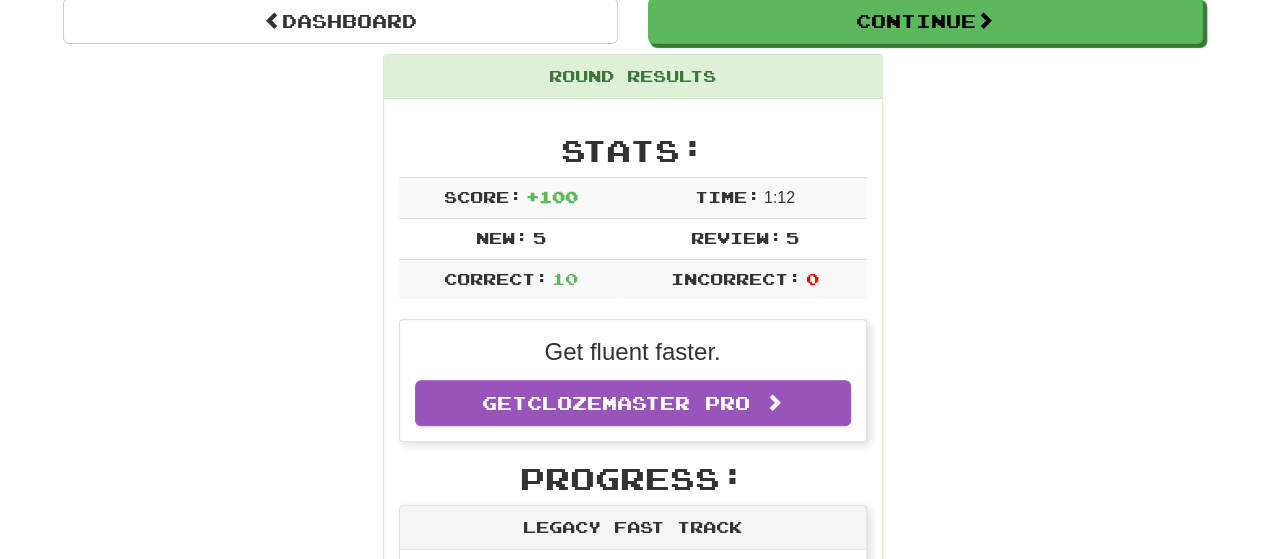 scroll, scrollTop: 204, scrollLeft: 0, axis: vertical 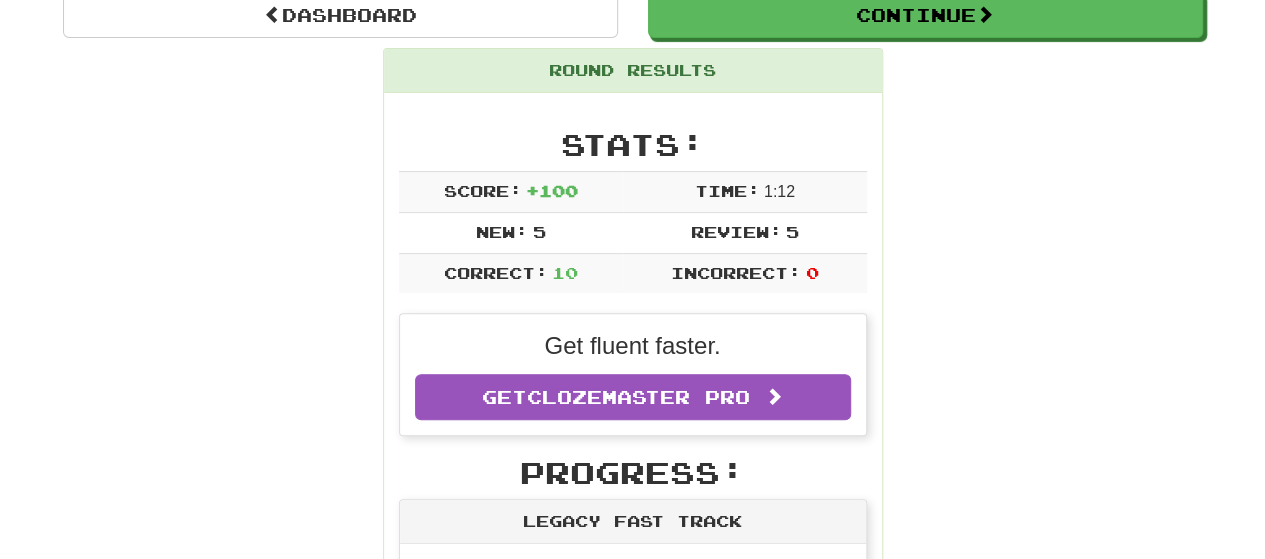 click on "Dashboard Continue  Round Results Stats: Score:   + 100 Time:   1 : 12 New:   5 Review:   5 Correct:   10 Incorrect:   0 Get fluent faster. Get  Clozemaster Pro   Progress: Legacy Fast Track Playing:  3,240  /  19,746 + 5 16.383% 16.408% Mastered:  502  /  19,746 2.542% Ready for Review:  2600  /  Level:  107 3,458  points to level  108  - keep going! Ranked:  327 th  this week Sentences:  Report El niño  tira  una piedra. The boy throws a stone.  Report Adelante,  den  a [COUNTRY] todo el dinero que se han ganado. Go ahead, give [COUNTRY] all your hard earned money.  Report Esta canción me recuerda a un  antiguo  conocido. This song reminds me of someone I used to know.  Report Quiero ser  ingeniero . I want to become an engineer.  Report Tan solo no quiero  casarme  contigo. I just don't want to marry you.  Report Yo los vi  destruir  el edificio viejo. I watched them destroy the old building.  Report He decidido no comprar más el  perfume . I decided not to buy the perfume anymore.  Report mantenga" at bounding box center (633, 1025) 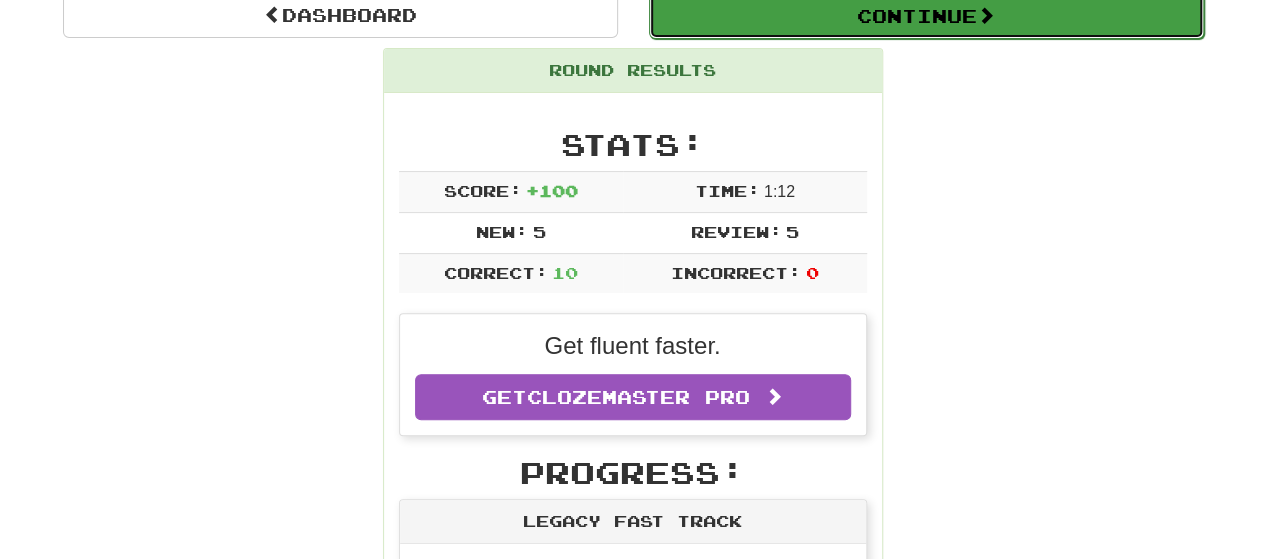 click on "Continue" at bounding box center [926, 16] 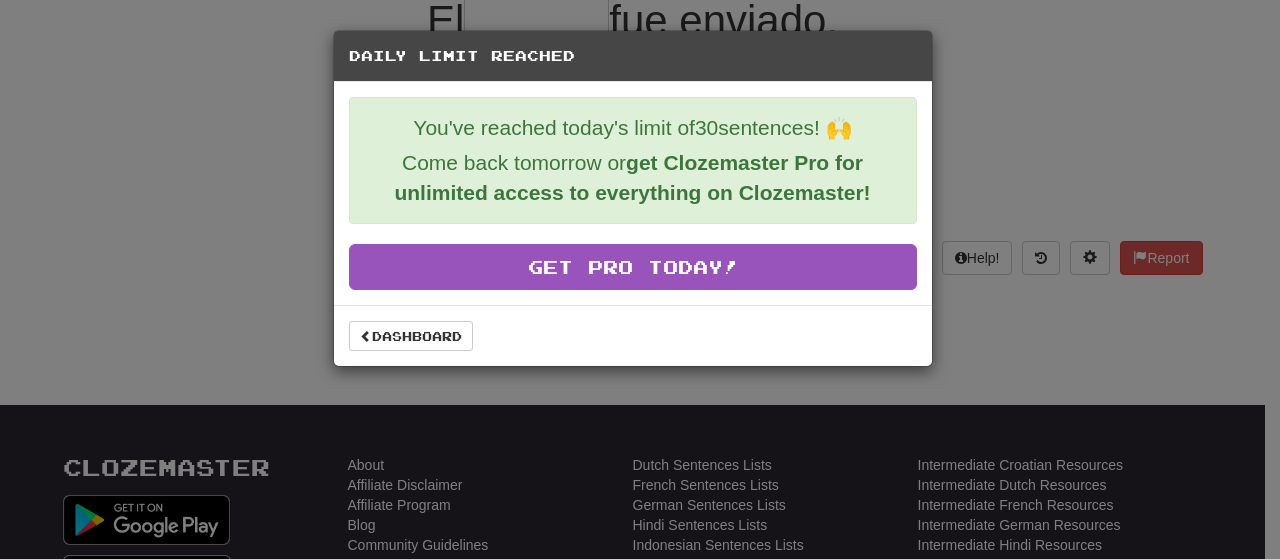 scroll, scrollTop: 198, scrollLeft: 0, axis: vertical 